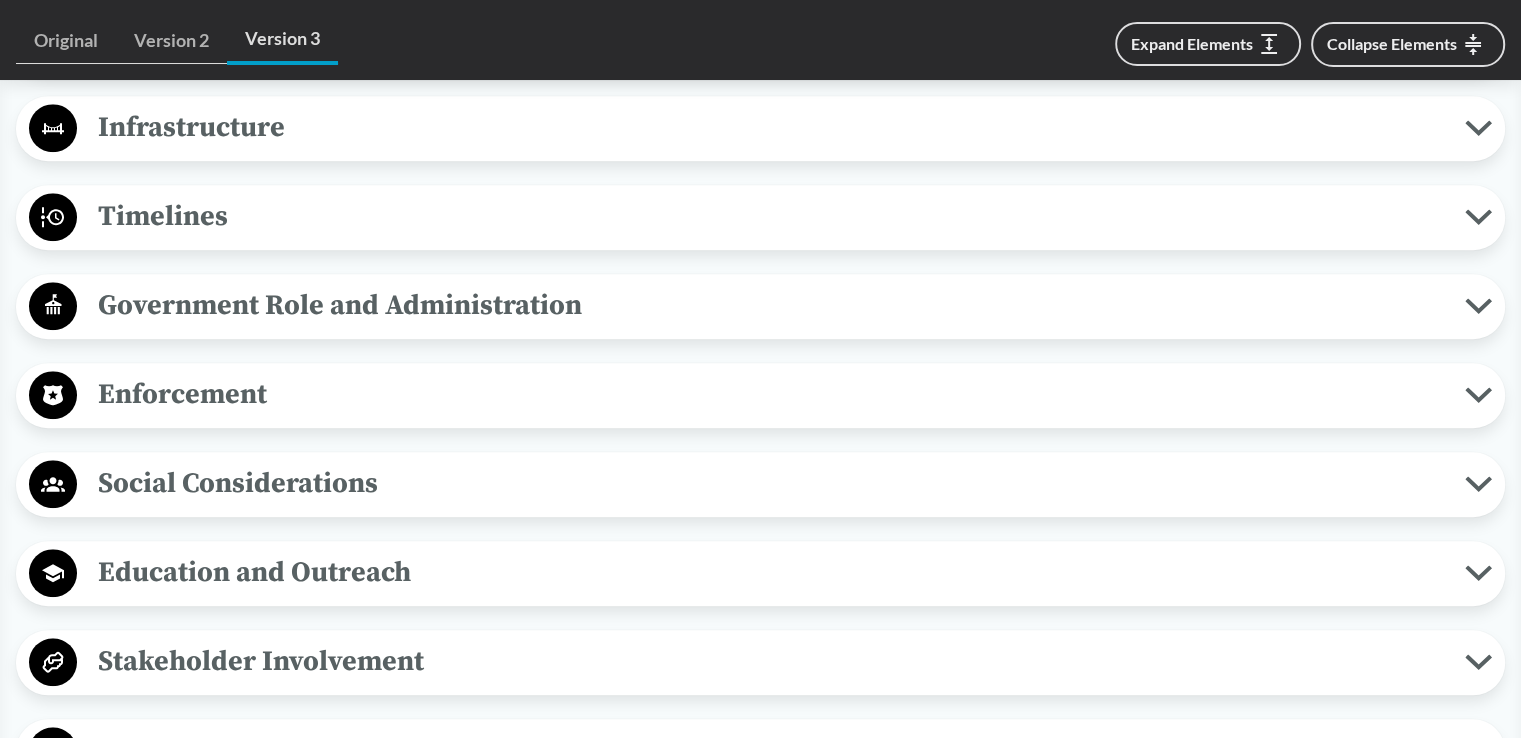 scroll, scrollTop: 1700, scrollLeft: 0, axis: vertical 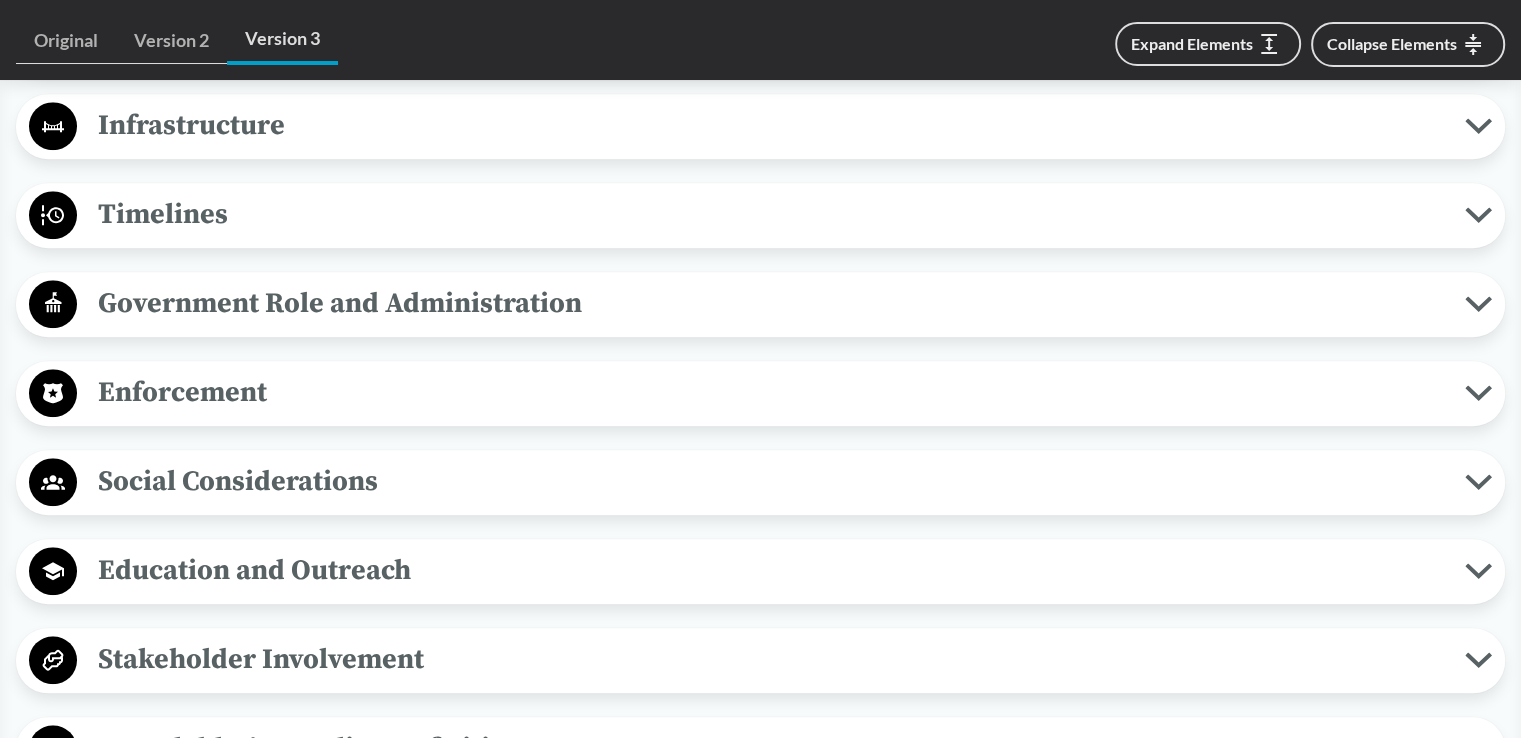 click 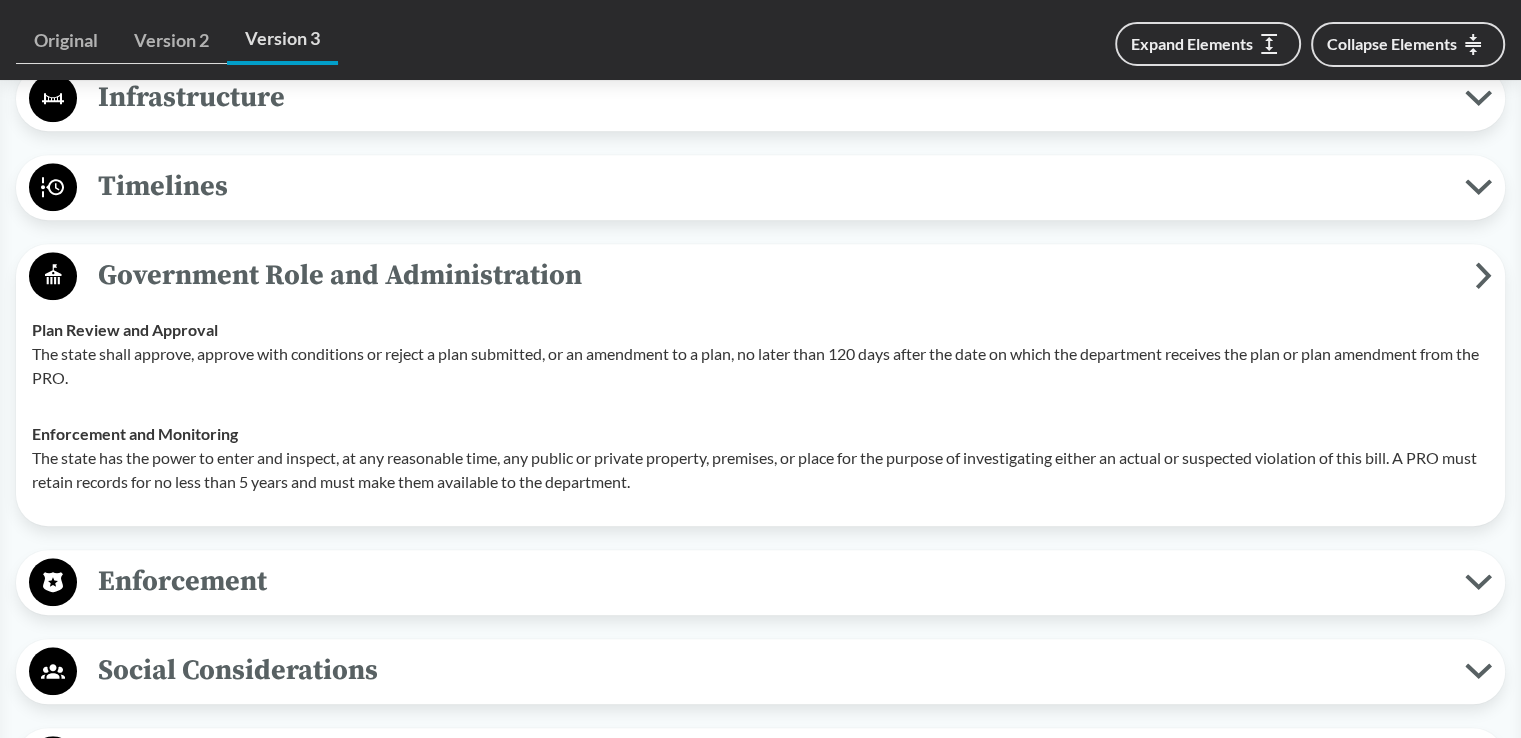 scroll, scrollTop: 2000, scrollLeft: 0, axis: vertical 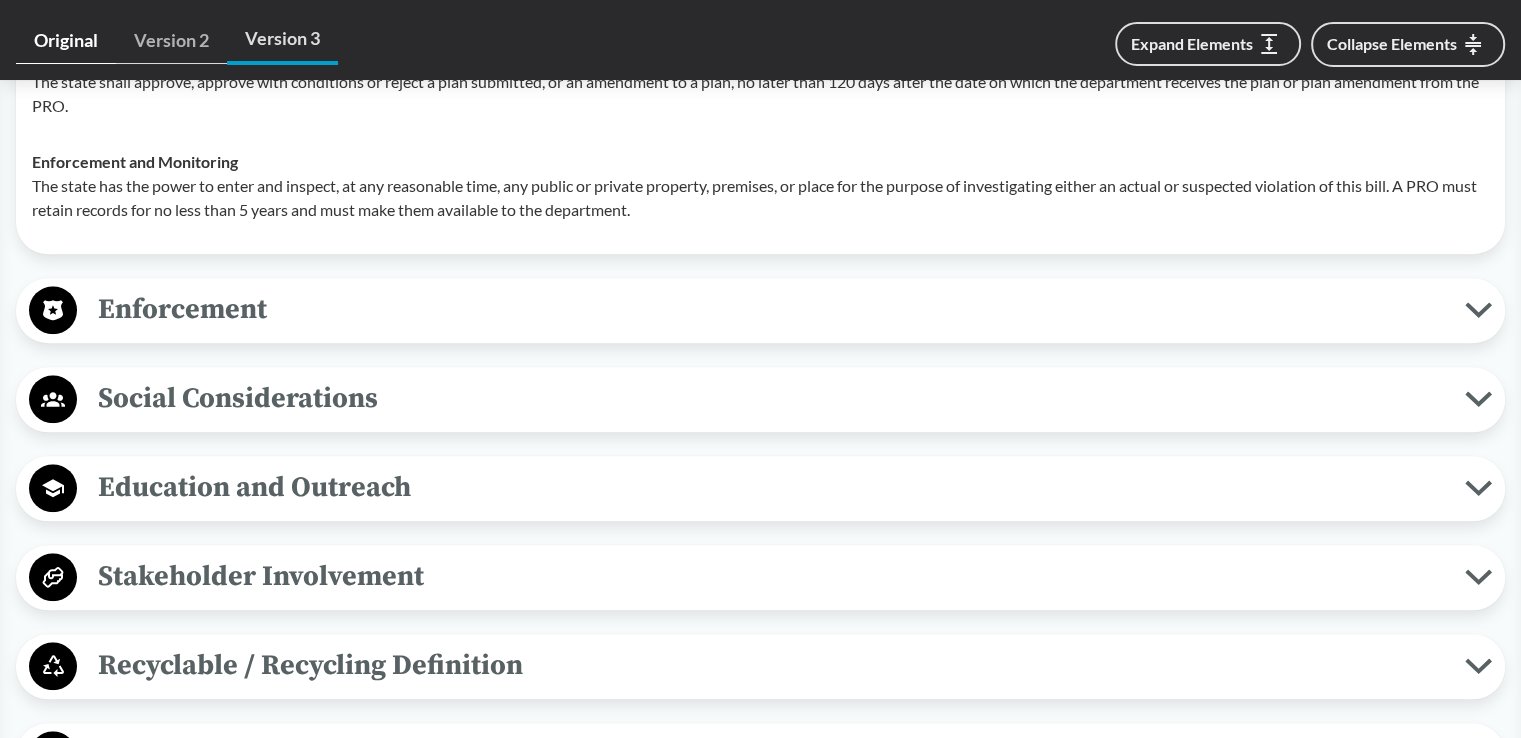click on "Original" at bounding box center (66, 41) 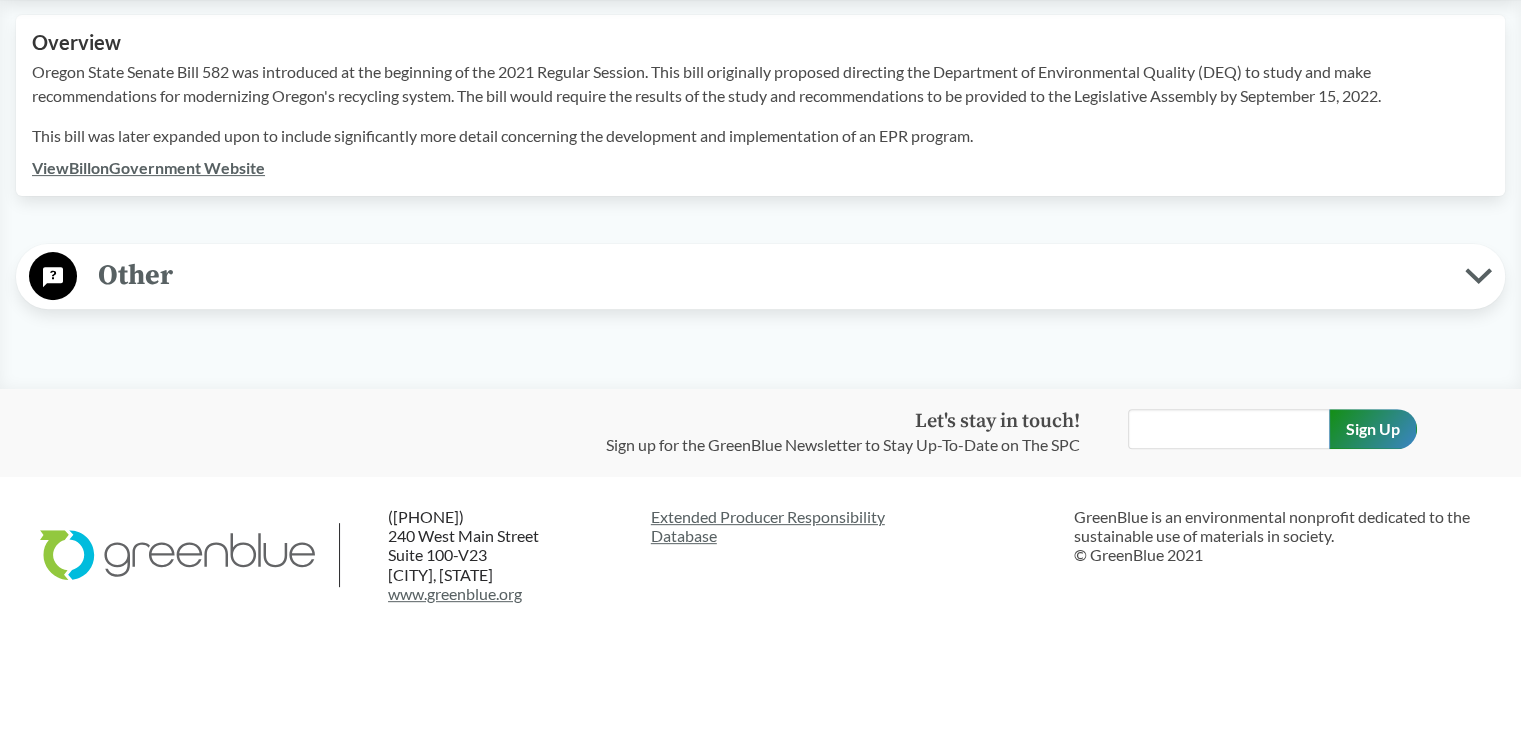 scroll, scrollTop: 0, scrollLeft: 0, axis: both 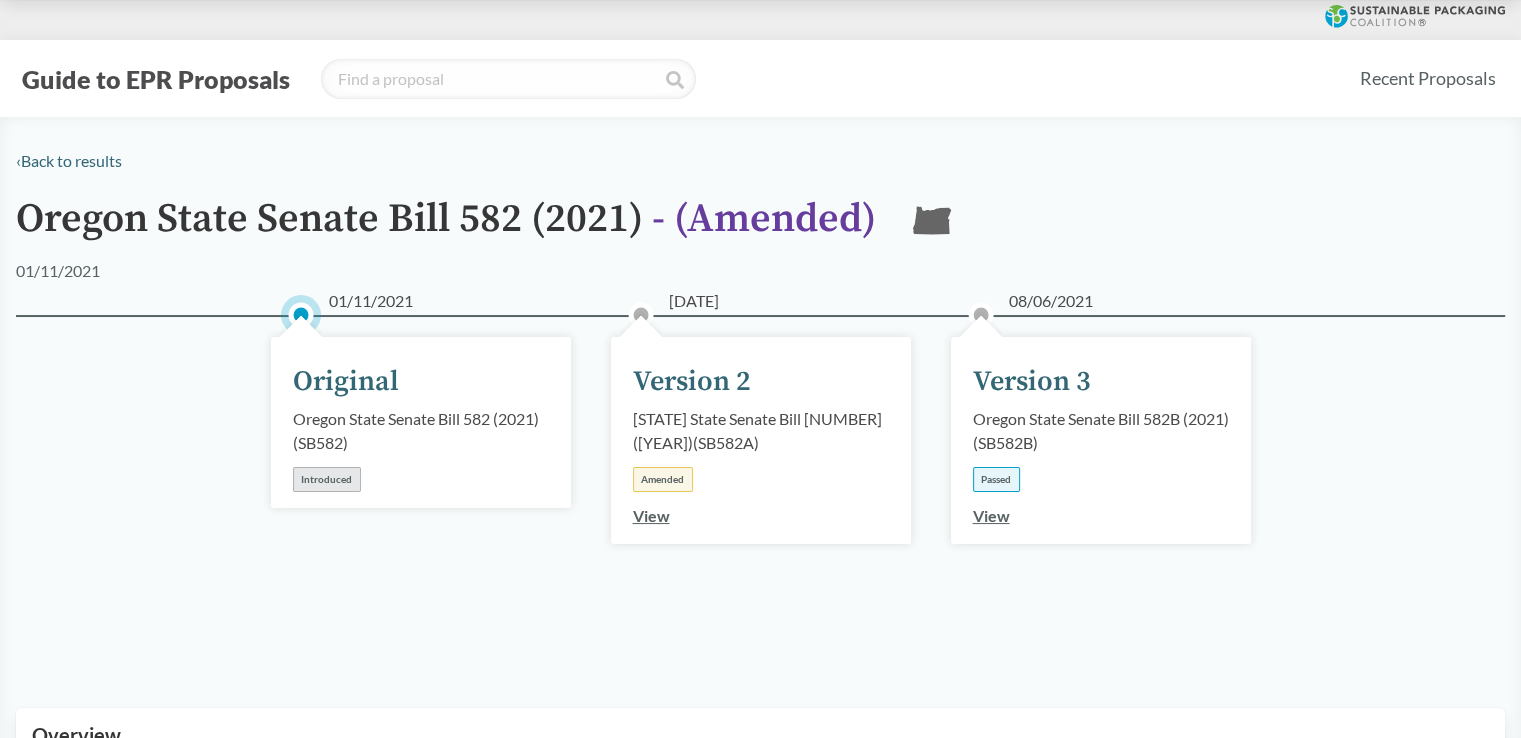 click on "Version 3" at bounding box center (1032, 382) 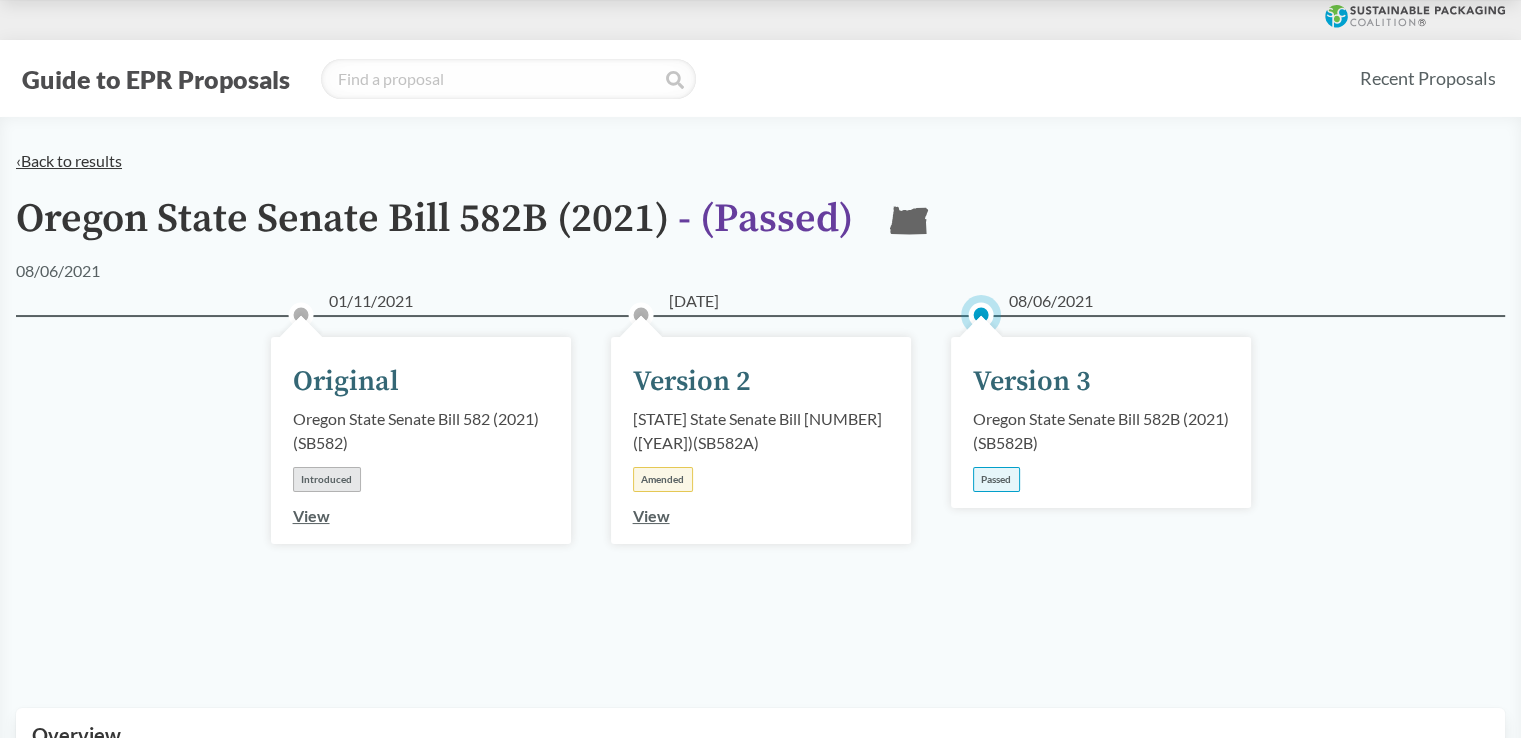 click on "‹  Back to results" at bounding box center [69, 160] 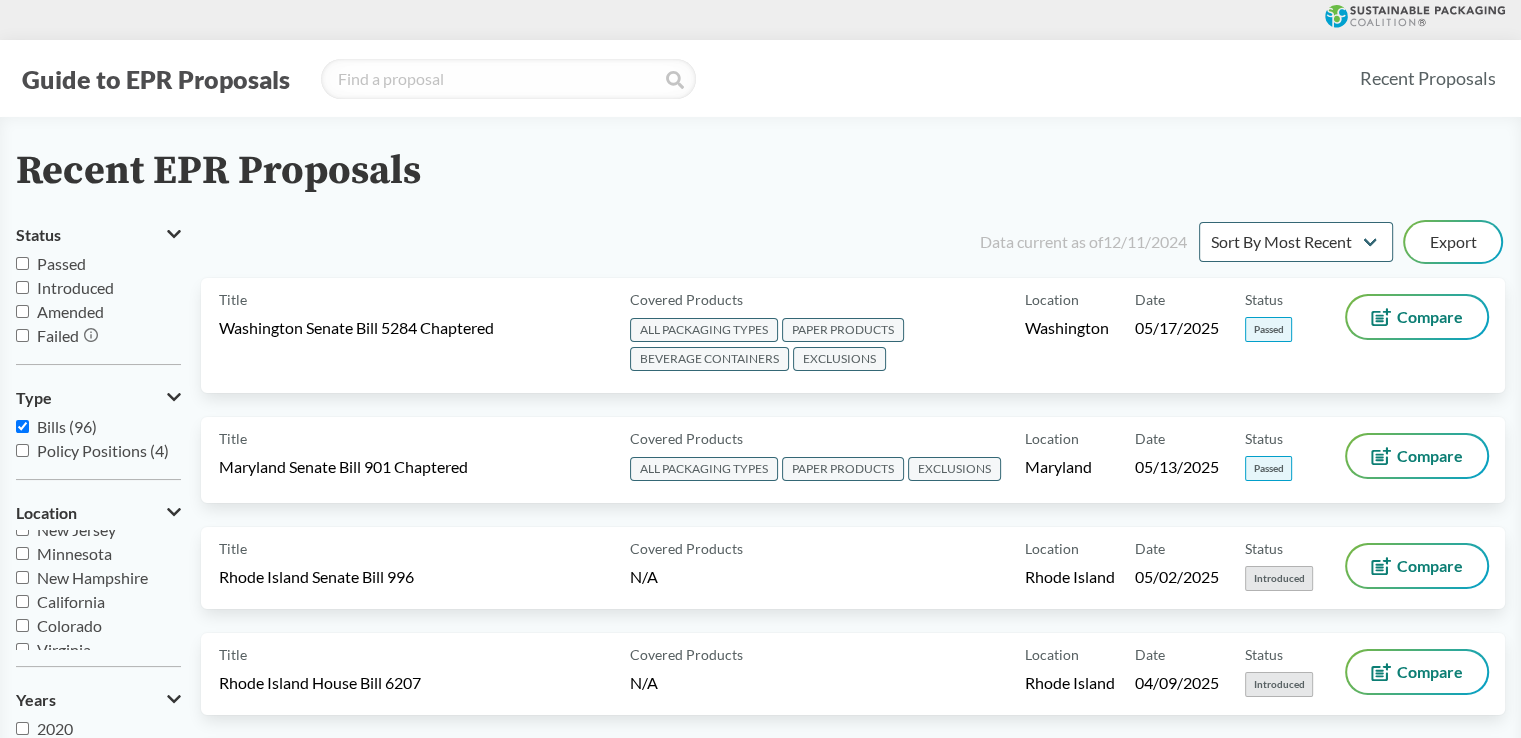 scroll, scrollTop: 200, scrollLeft: 0, axis: vertical 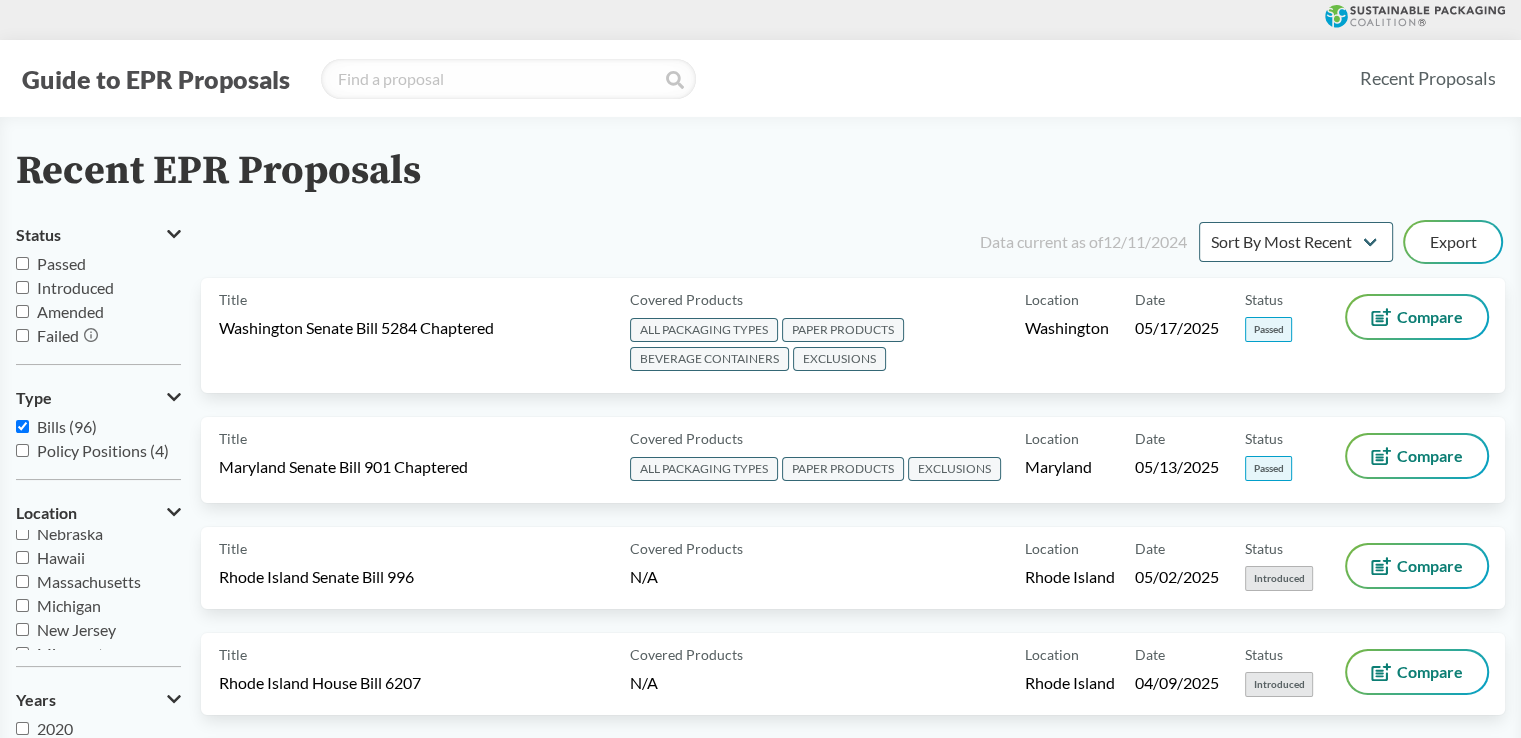 click on "Massachusetts" at bounding box center (22, 581) 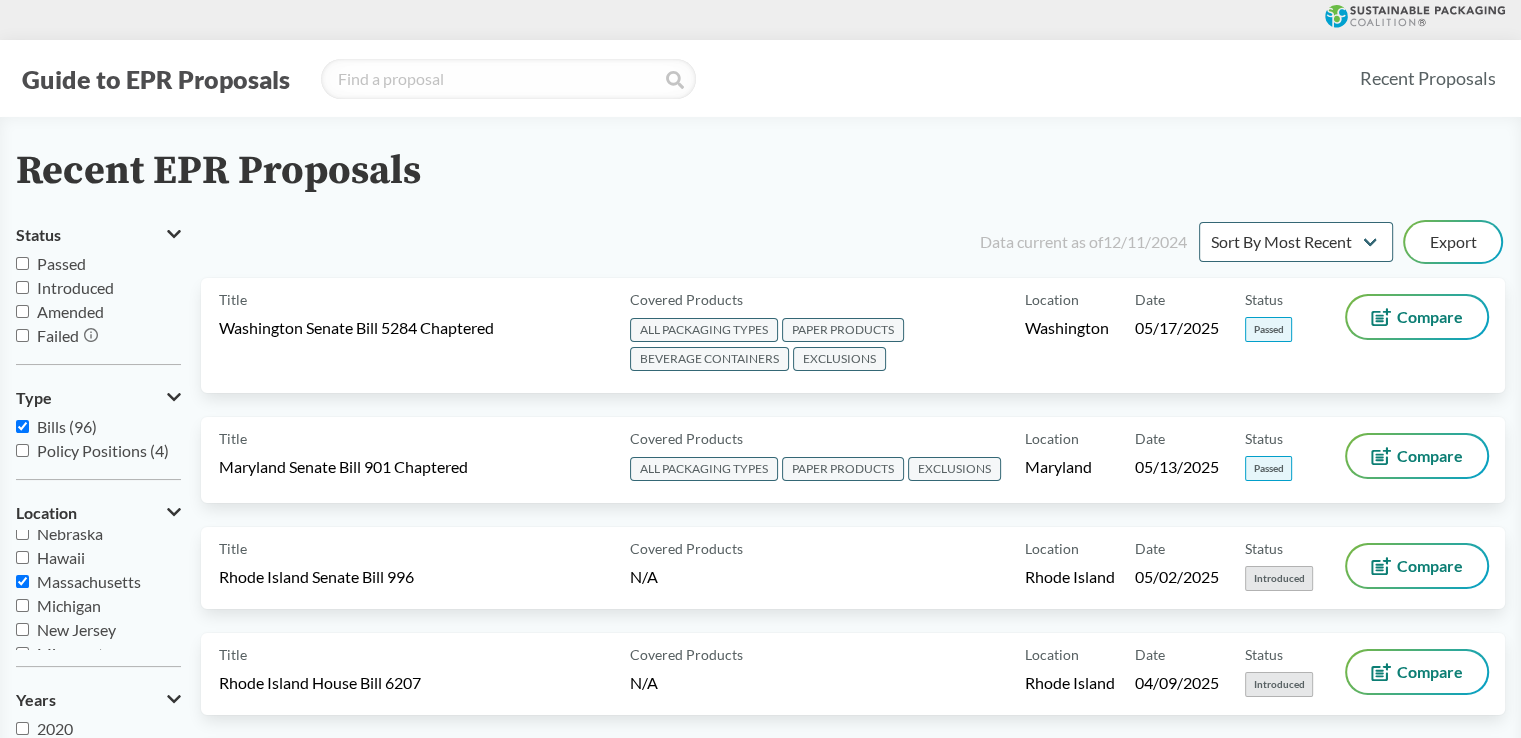 checkbox on "true" 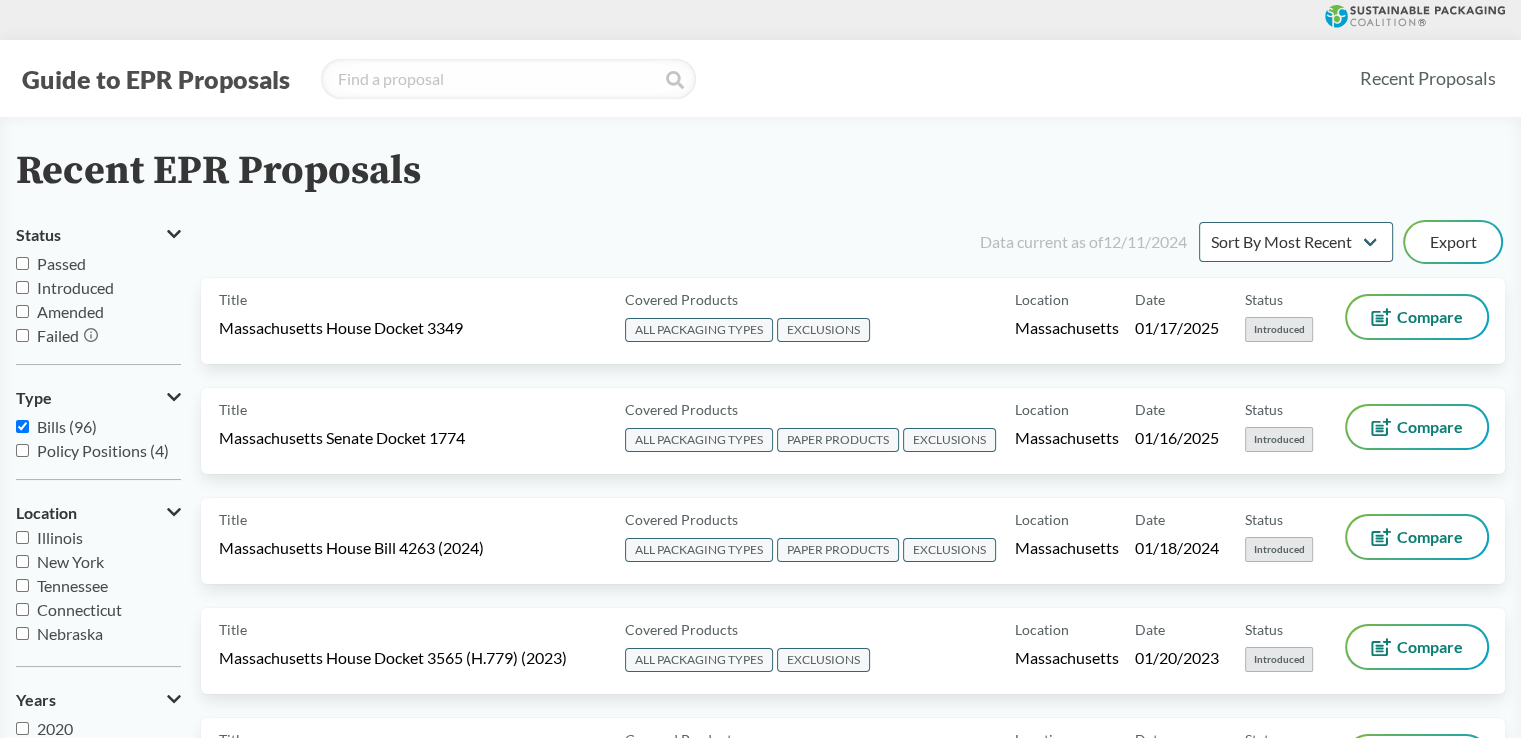 scroll, scrollTop: 200, scrollLeft: 0, axis: vertical 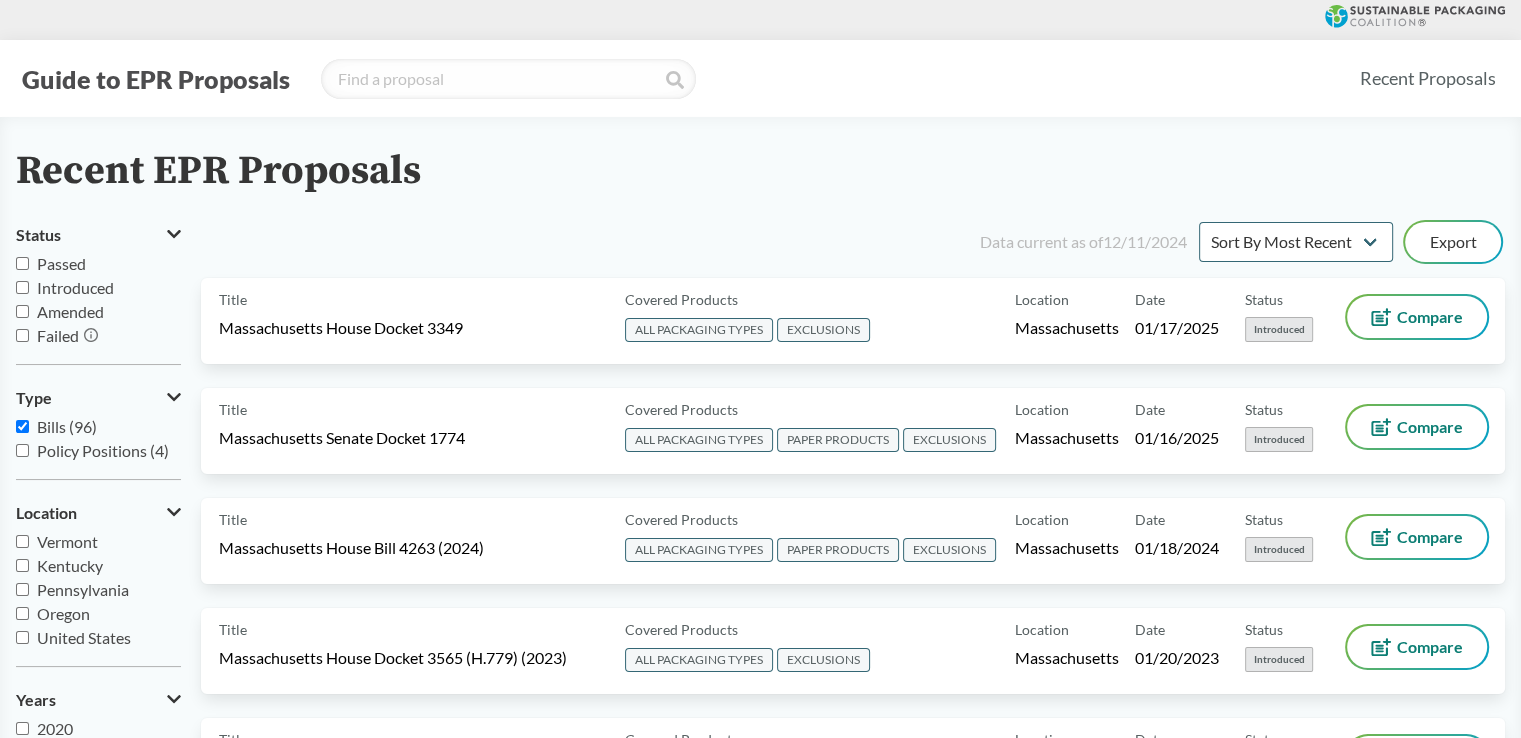 click on "Passed" at bounding box center (61, 263) 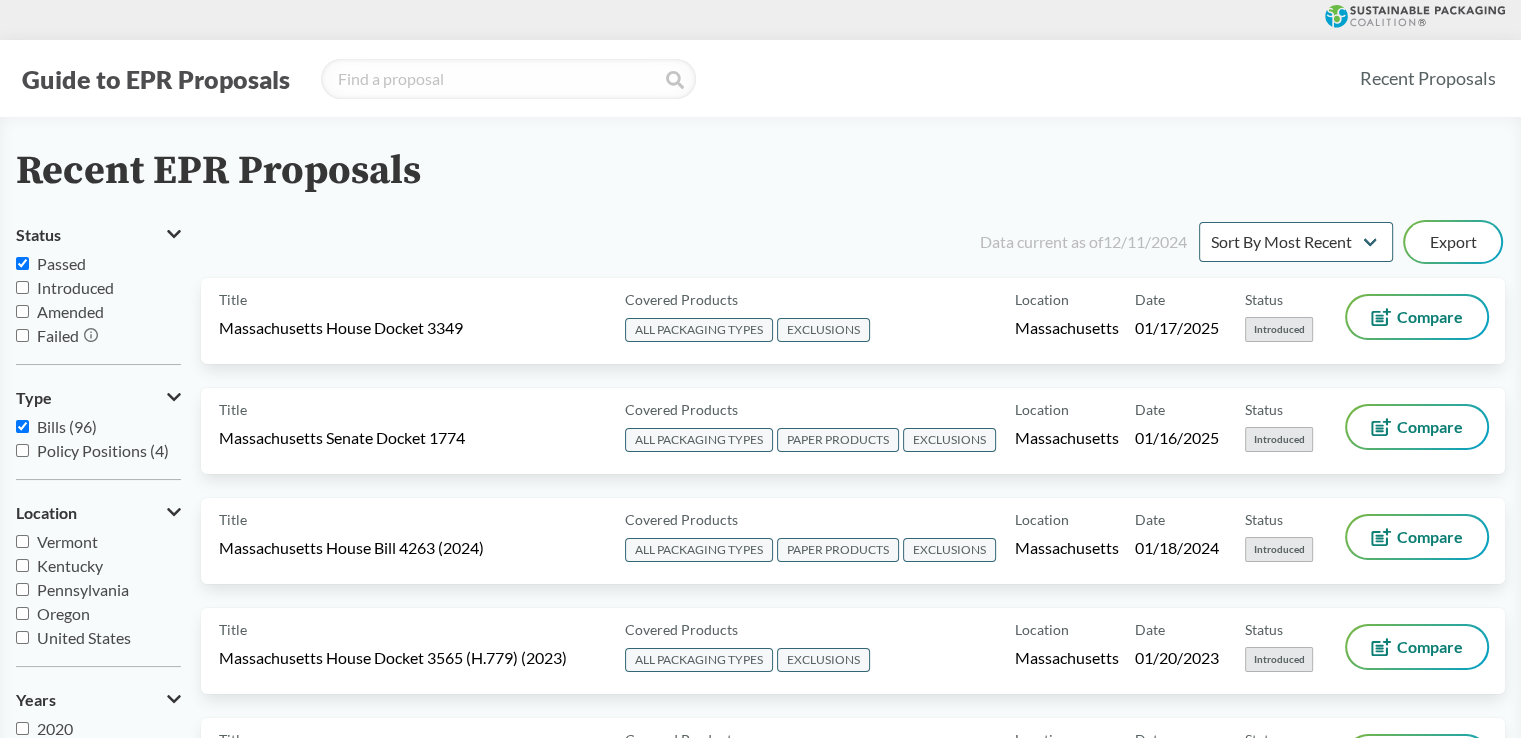 checkbox on "true" 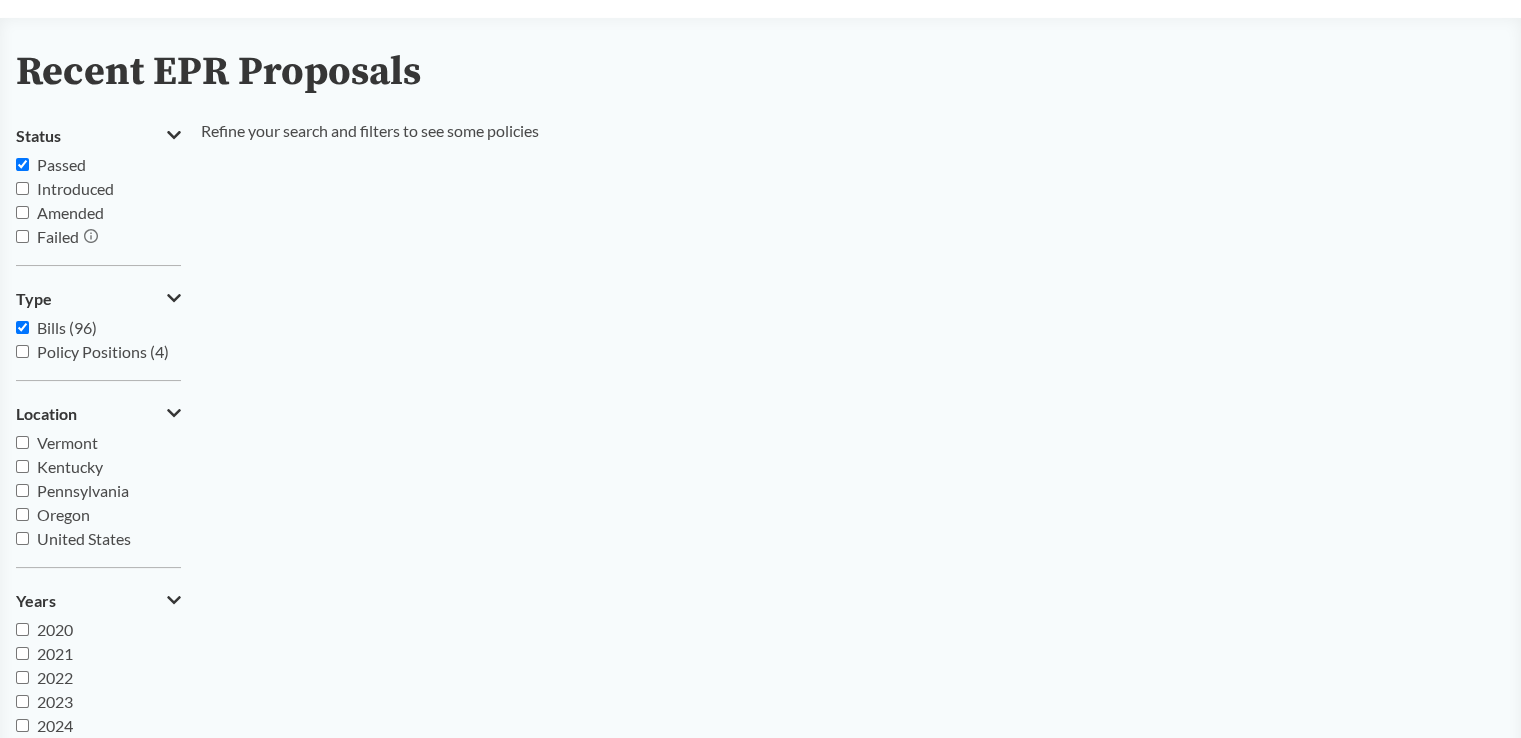 scroll, scrollTop: 100, scrollLeft: 0, axis: vertical 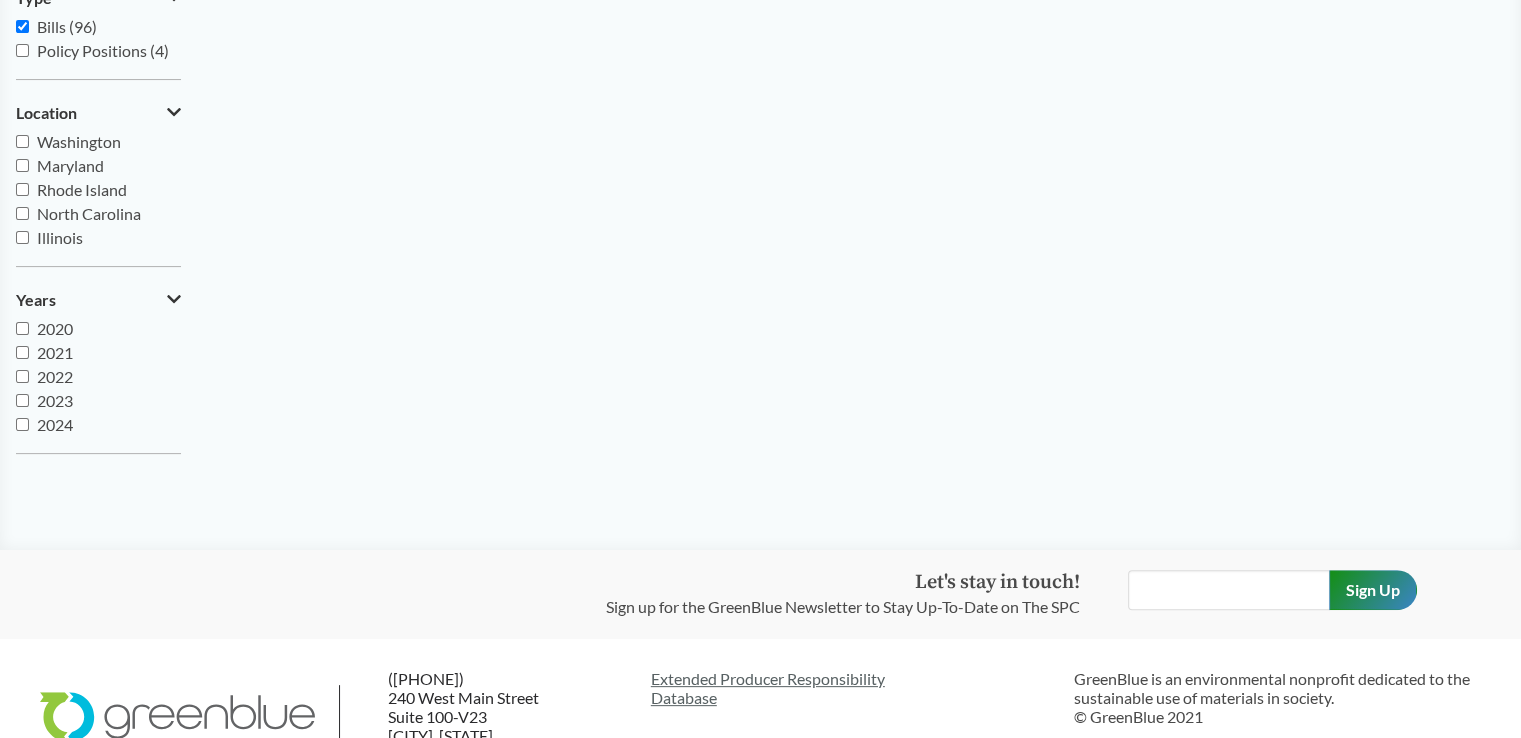 click on "2020" at bounding box center (22, 328) 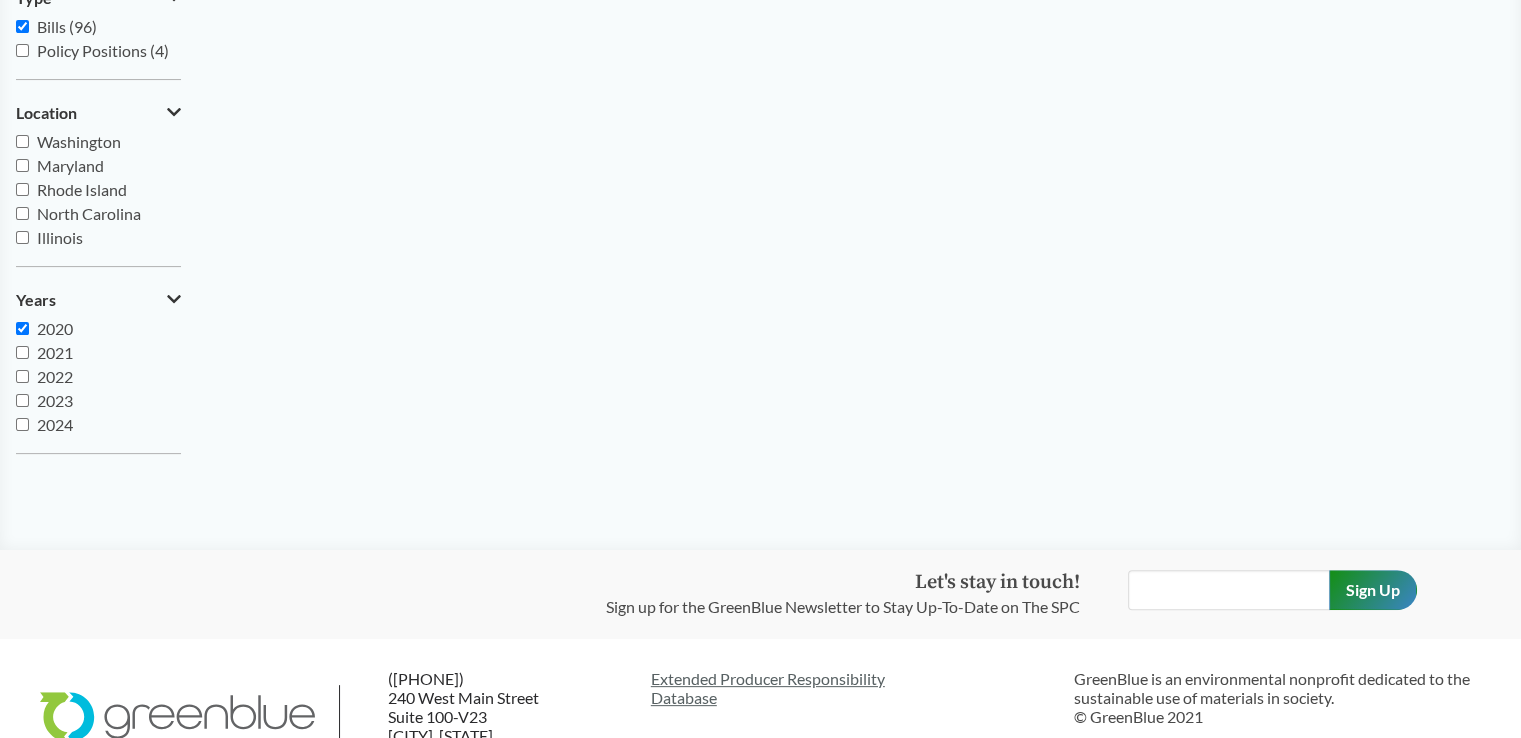 checkbox on "true" 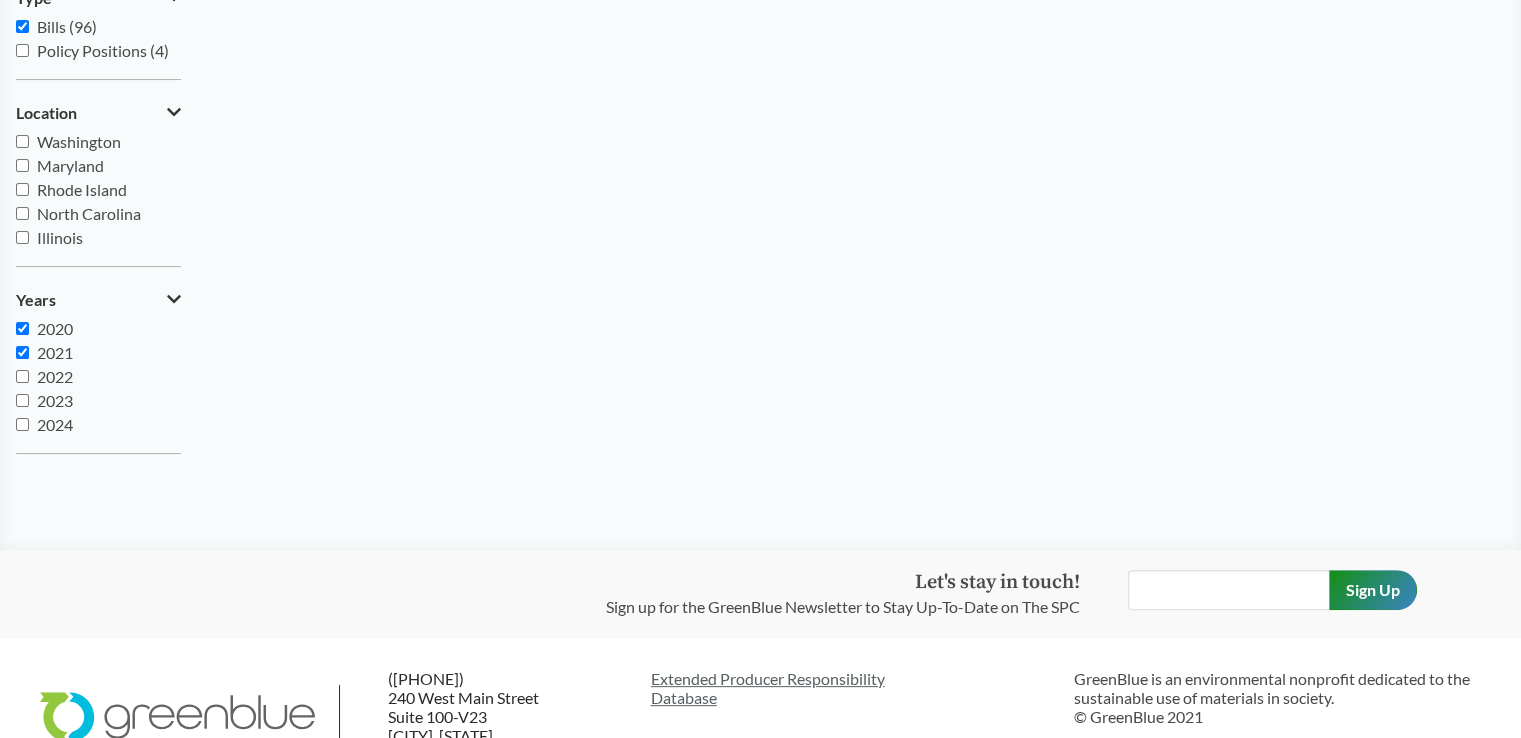 checkbox on "true" 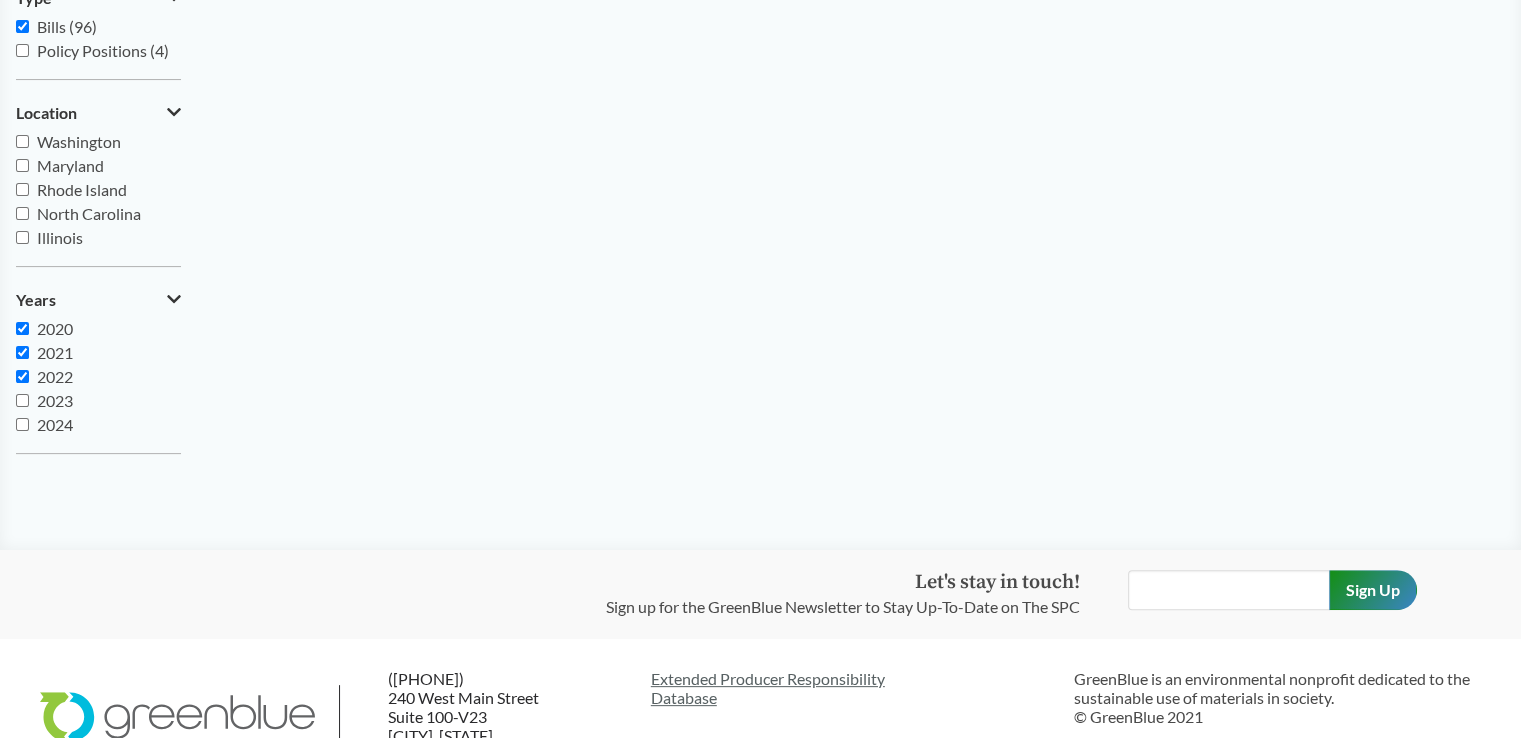 checkbox on "true" 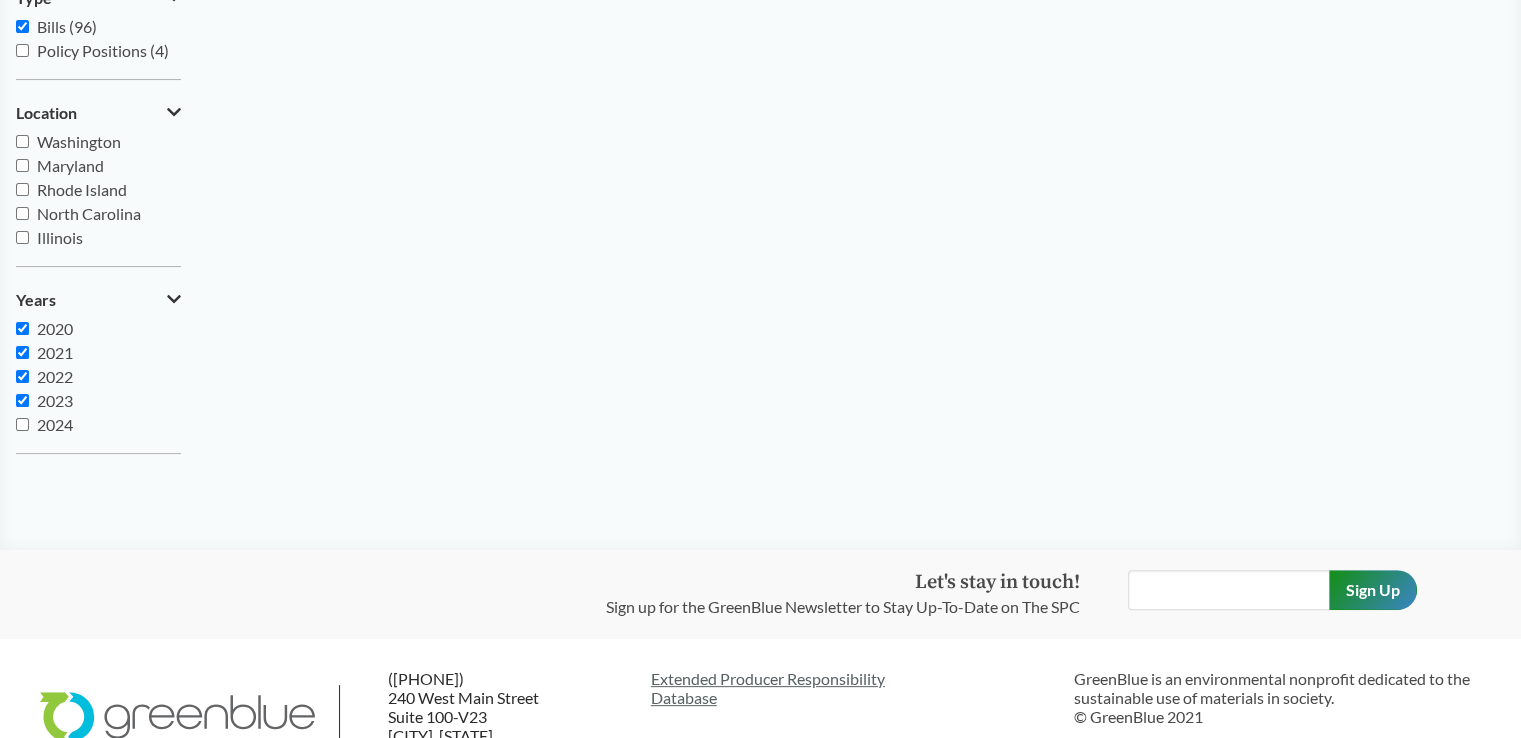 checkbox on "true" 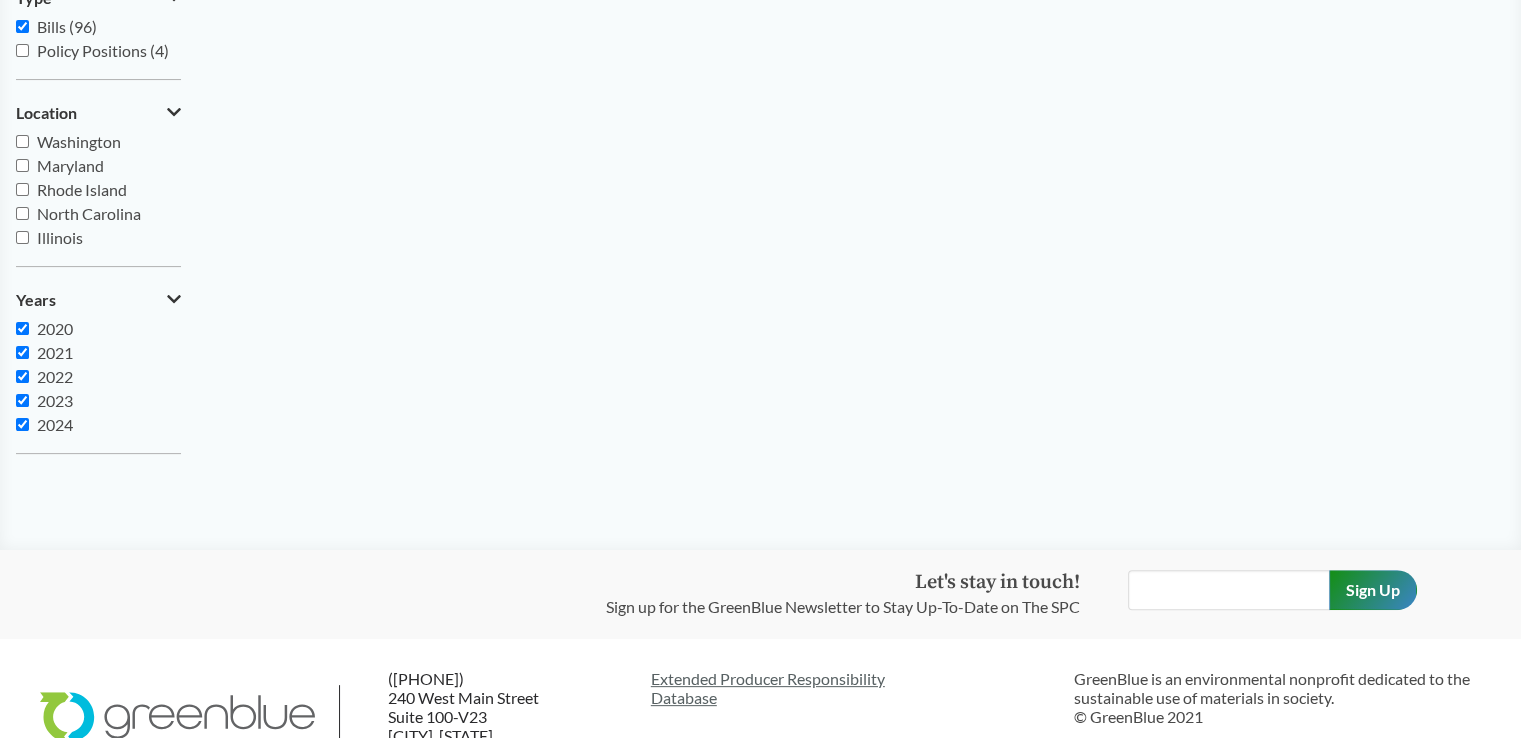 checkbox on "true" 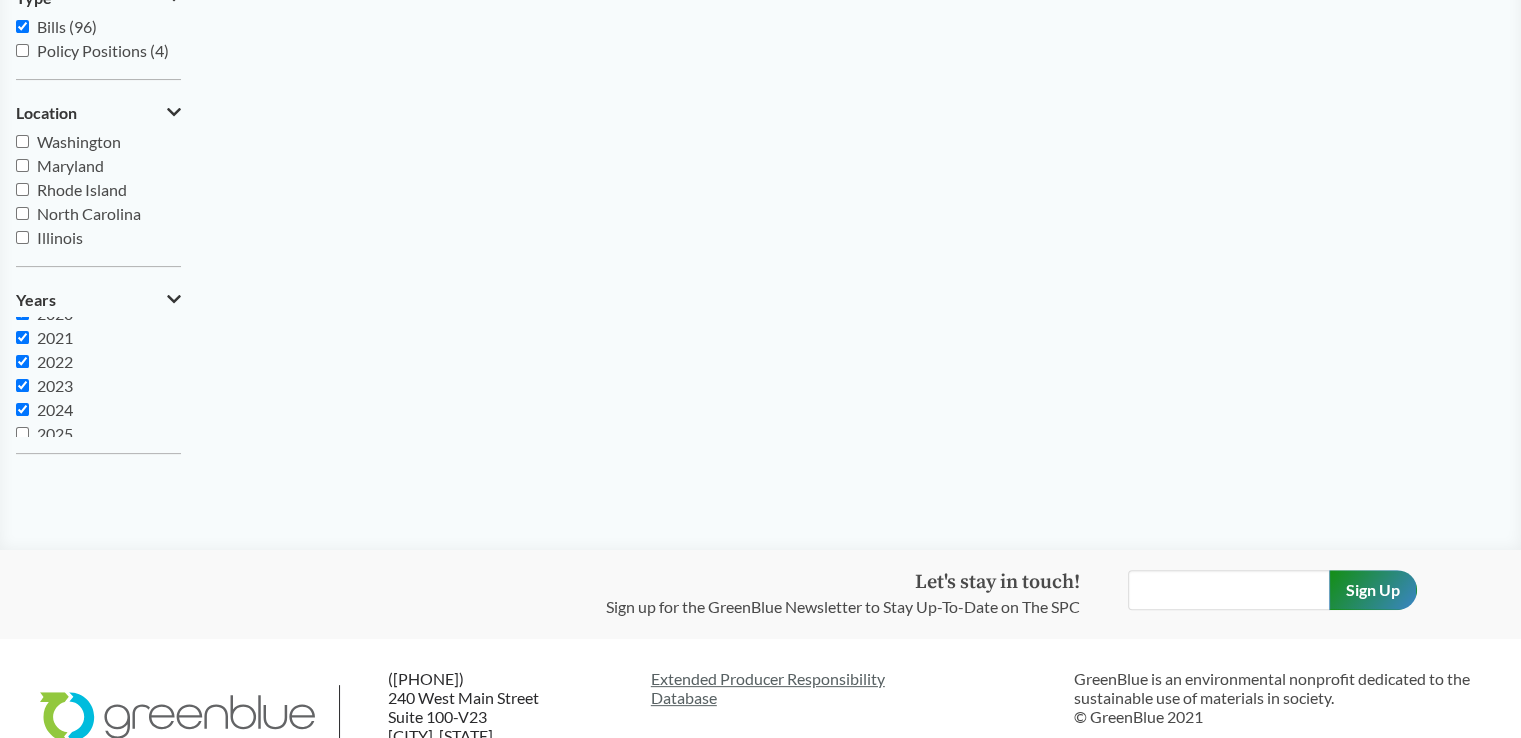 scroll, scrollTop: 24, scrollLeft: 0, axis: vertical 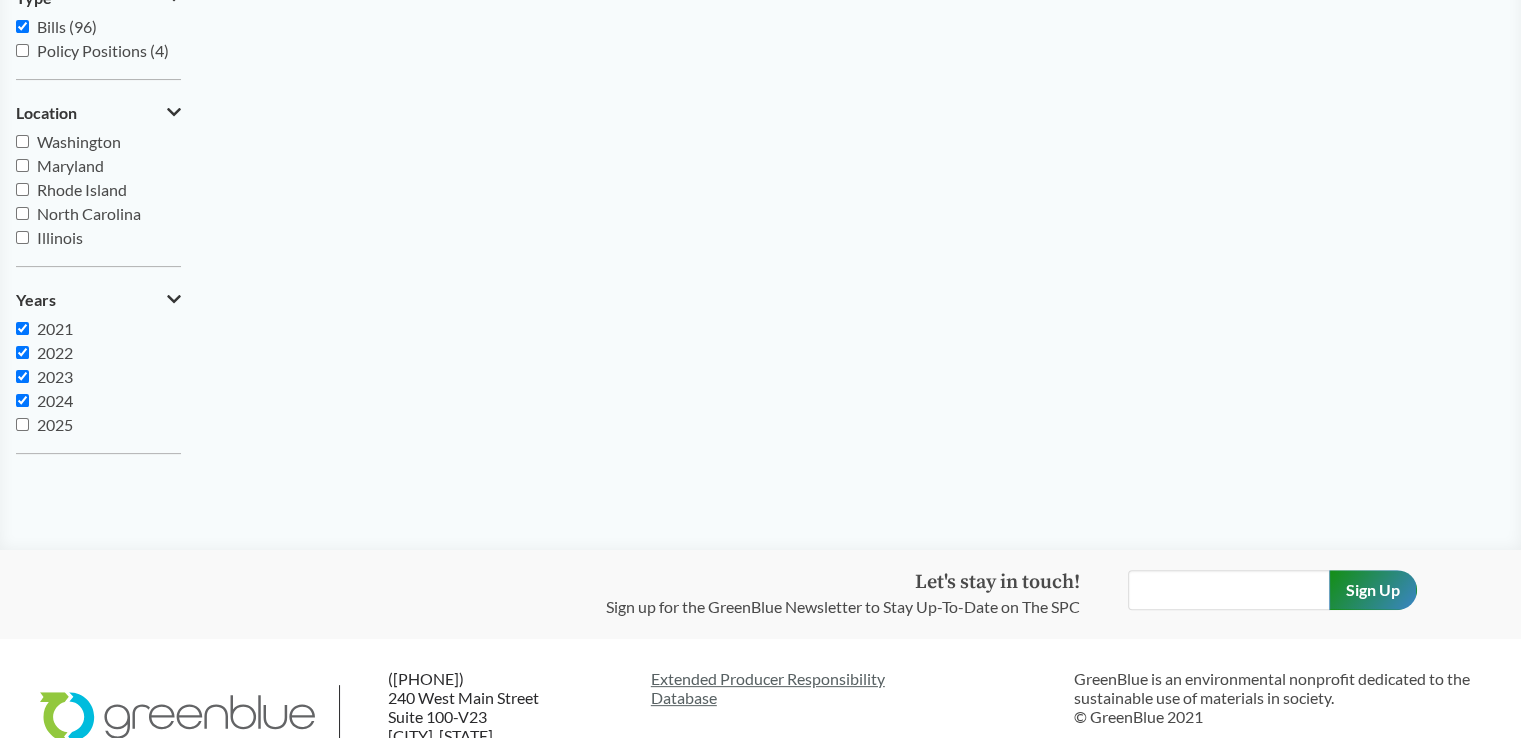 click on "2025" at bounding box center [22, 424] 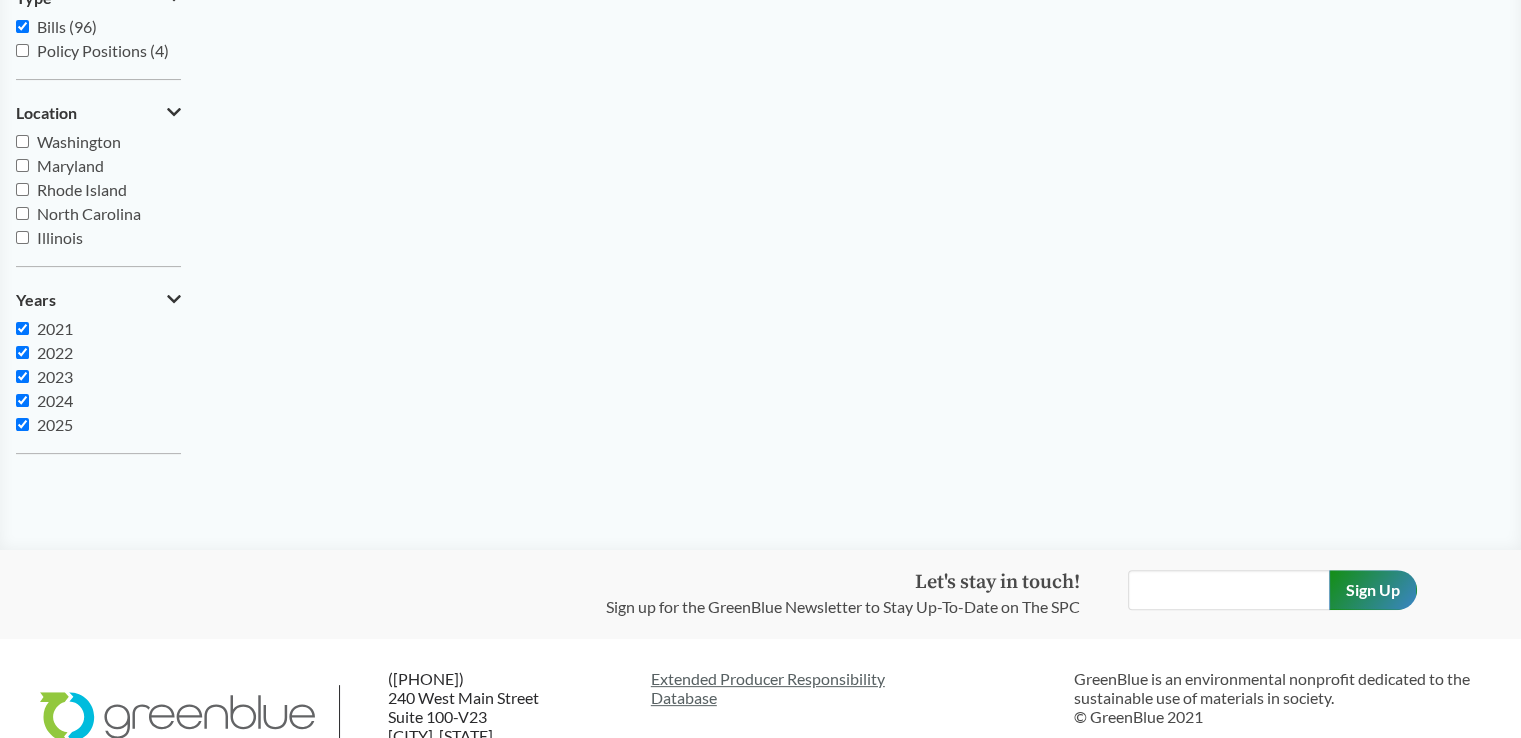 checkbox on "true" 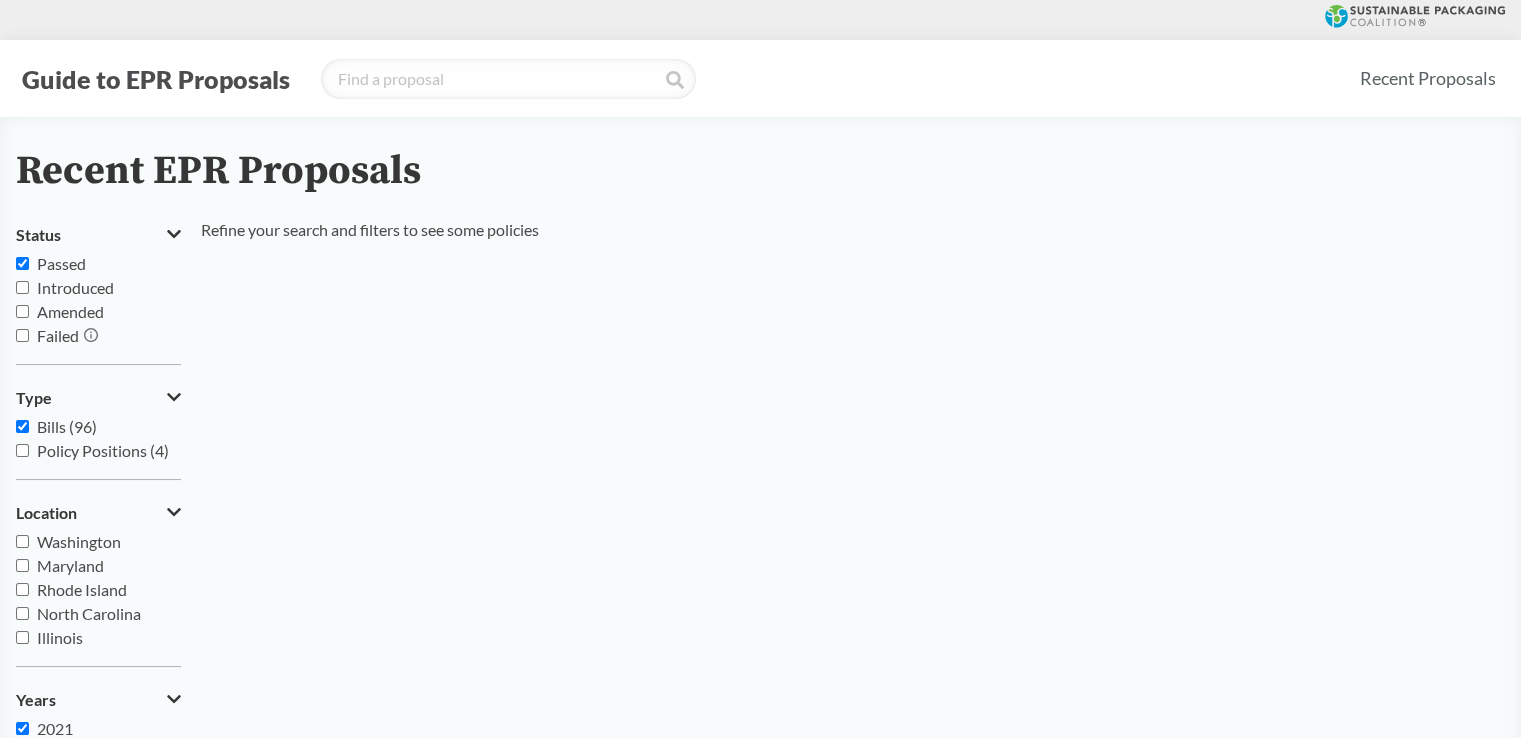 click on "Refine your search and filters to see some policies" at bounding box center [370, 544] 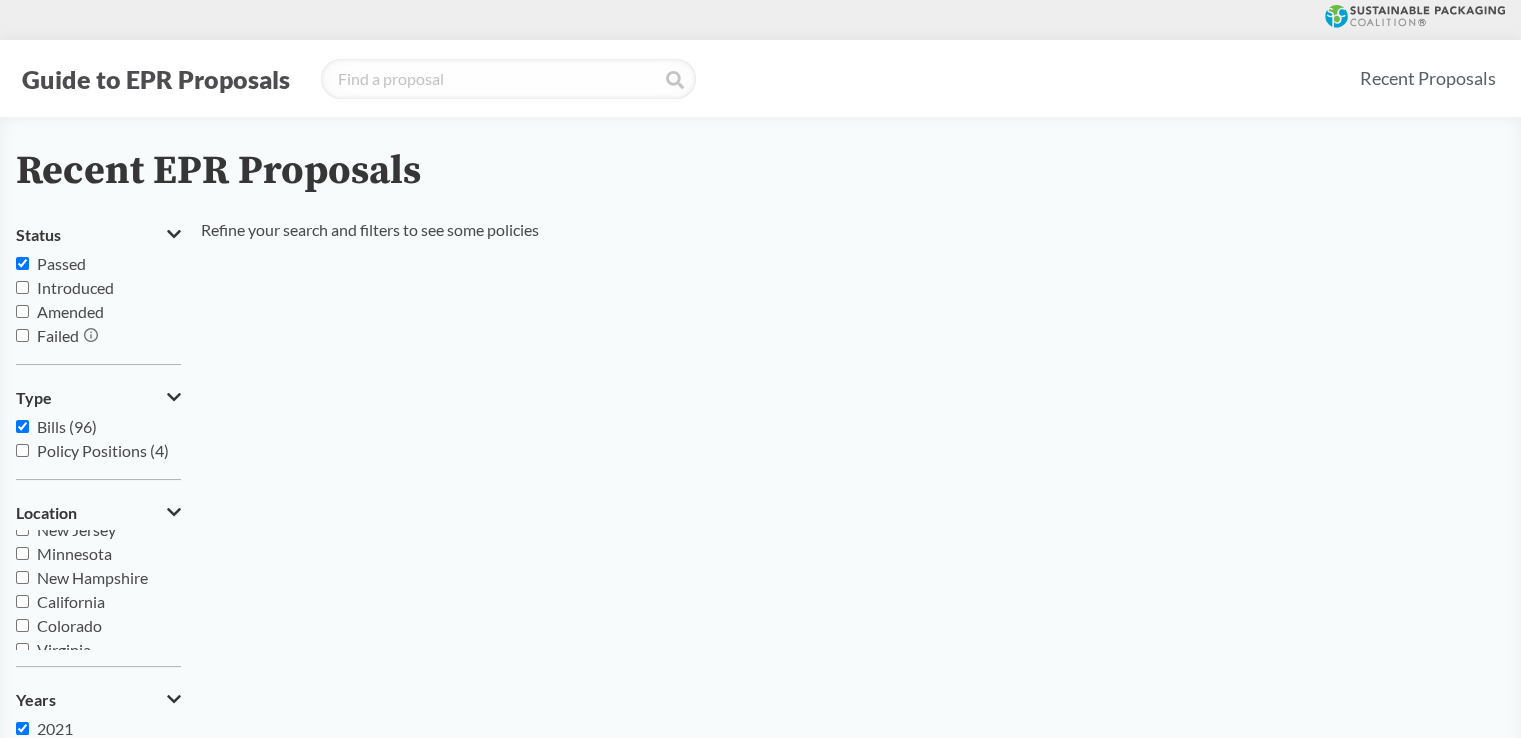 scroll, scrollTop: 400, scrollLeft: 0, axis: vertical 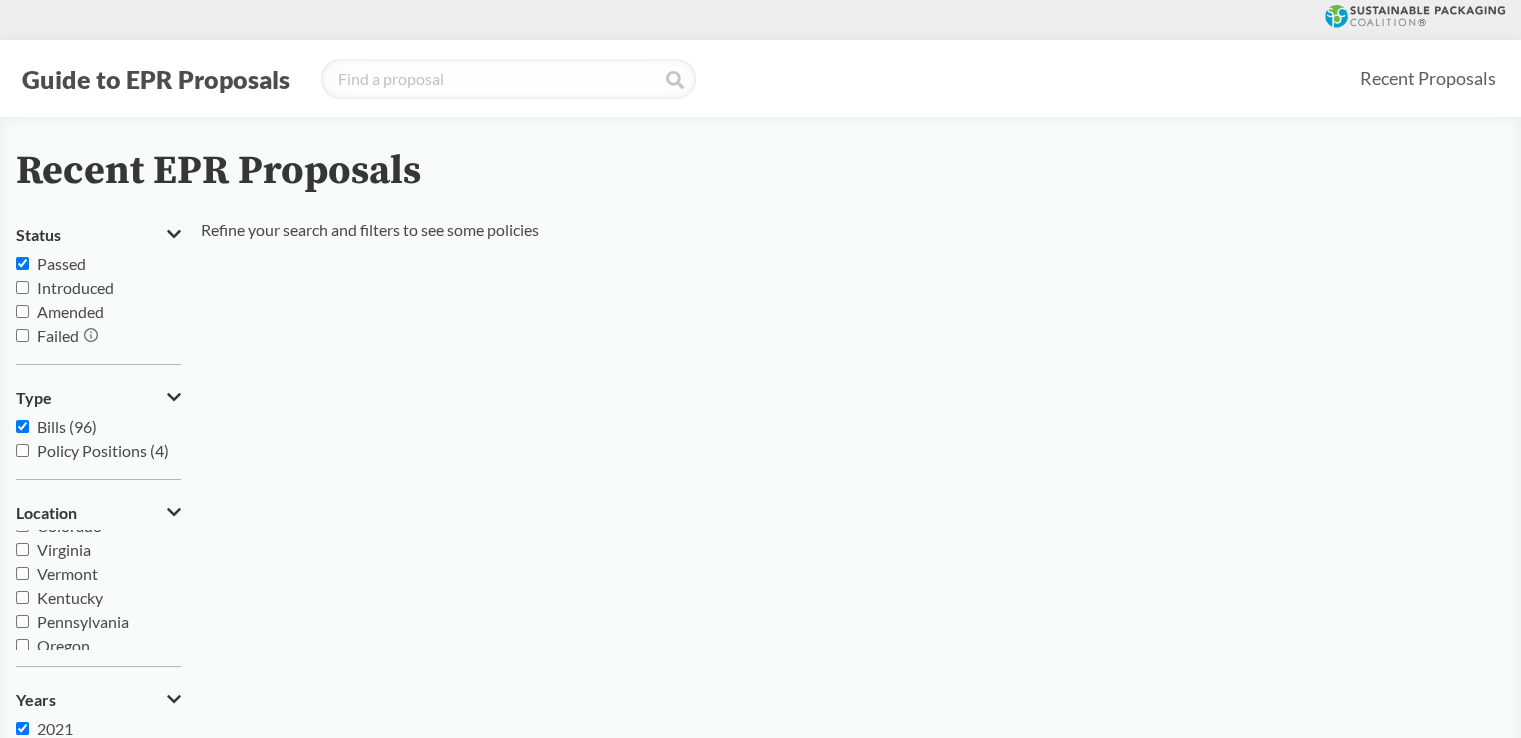 click on "Introduced" at bounding box center [22, 287] 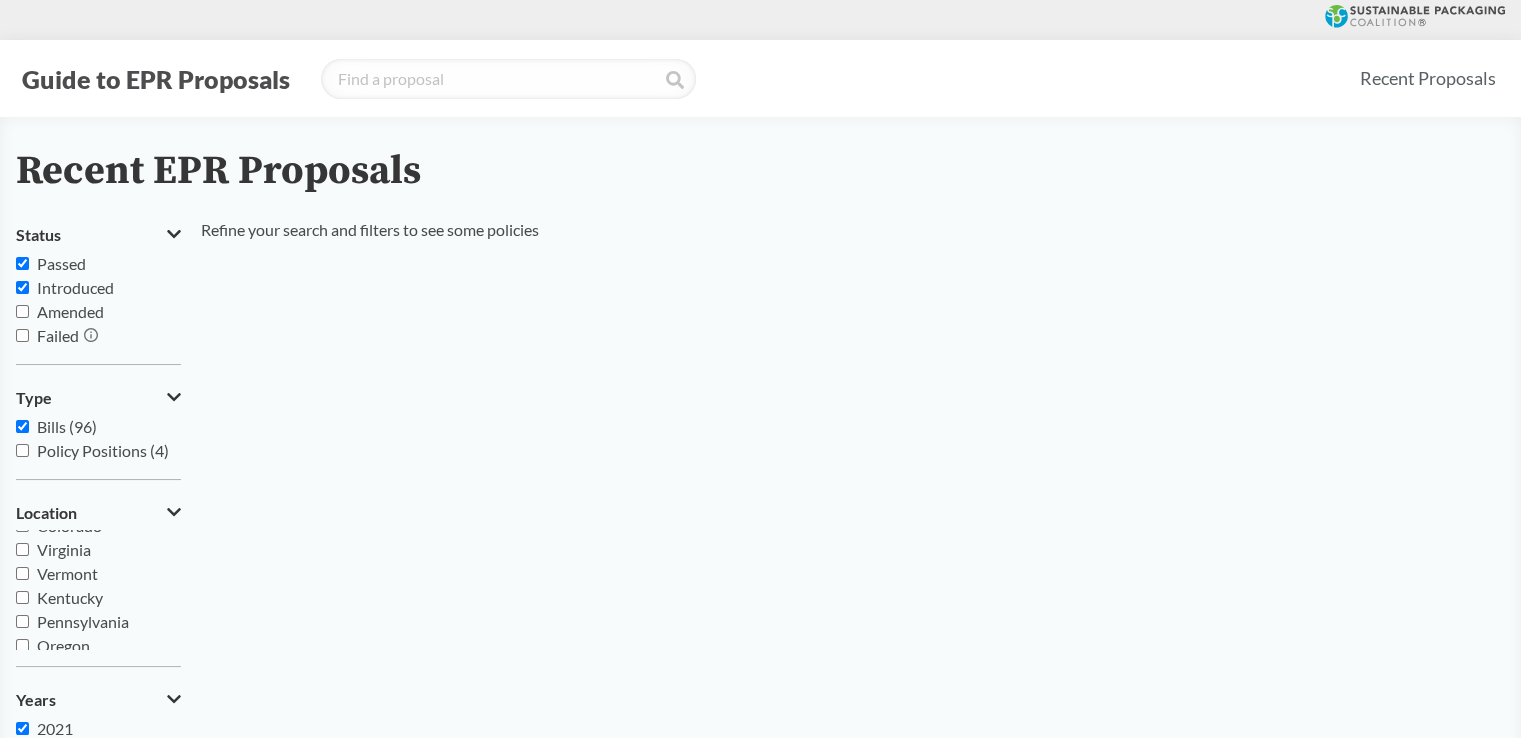 checkbox on "true" 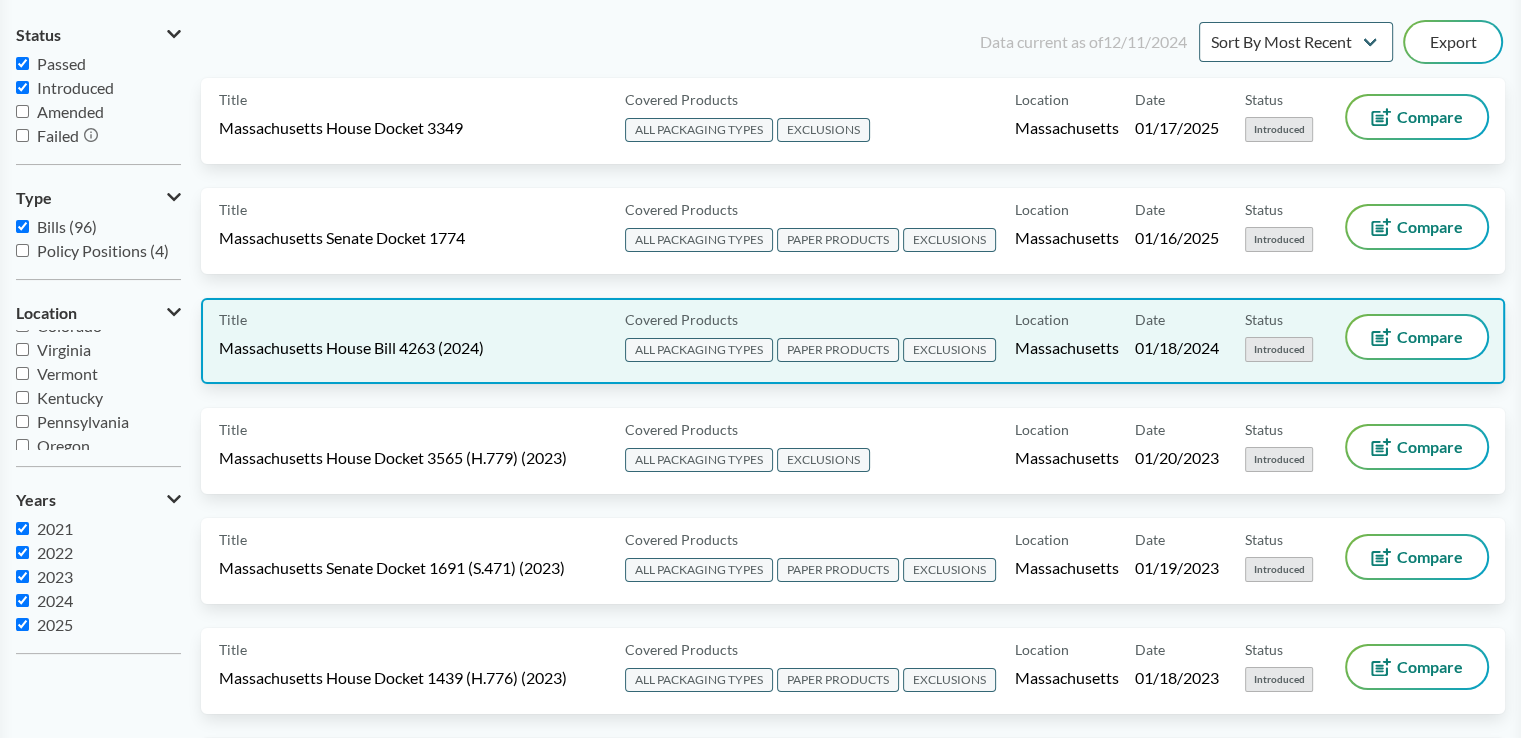 scroll, scrollTop: 0, scrollLeft: 0, axis: both 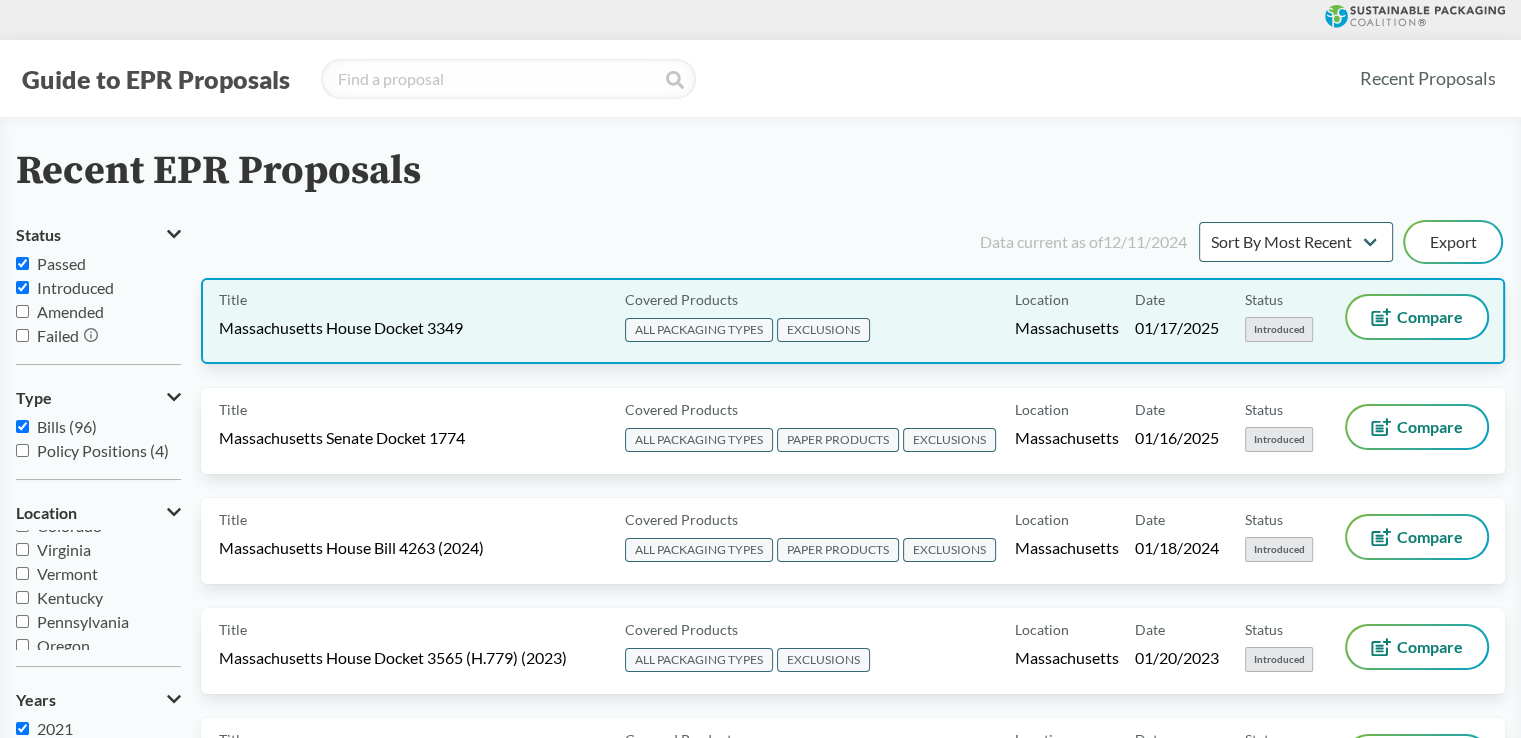 click on "Massachusetts House Docket 3349" at bounding box center [341, 328] 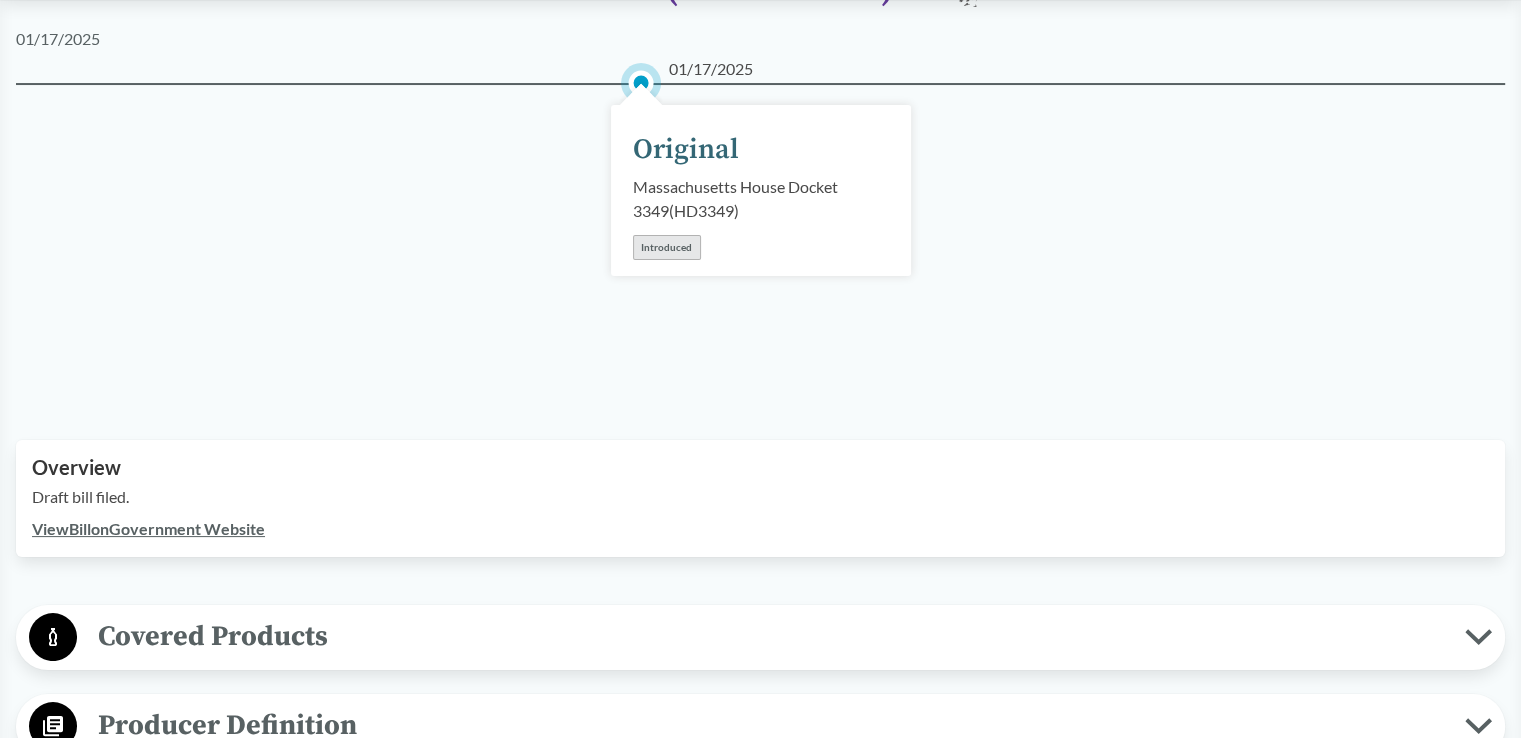 scroll, scrollTop: 400, scrollLeft: 0, axis: vertical 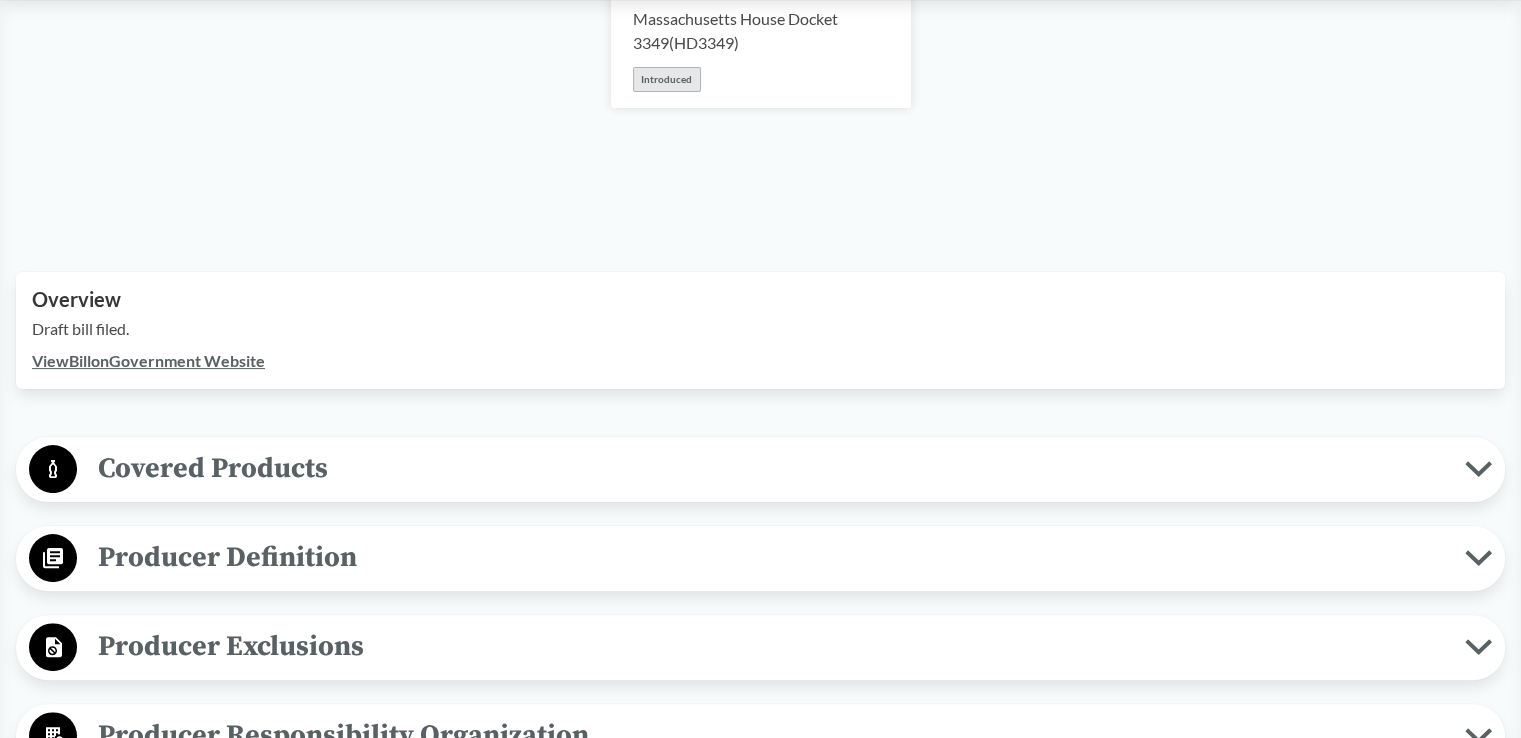 click 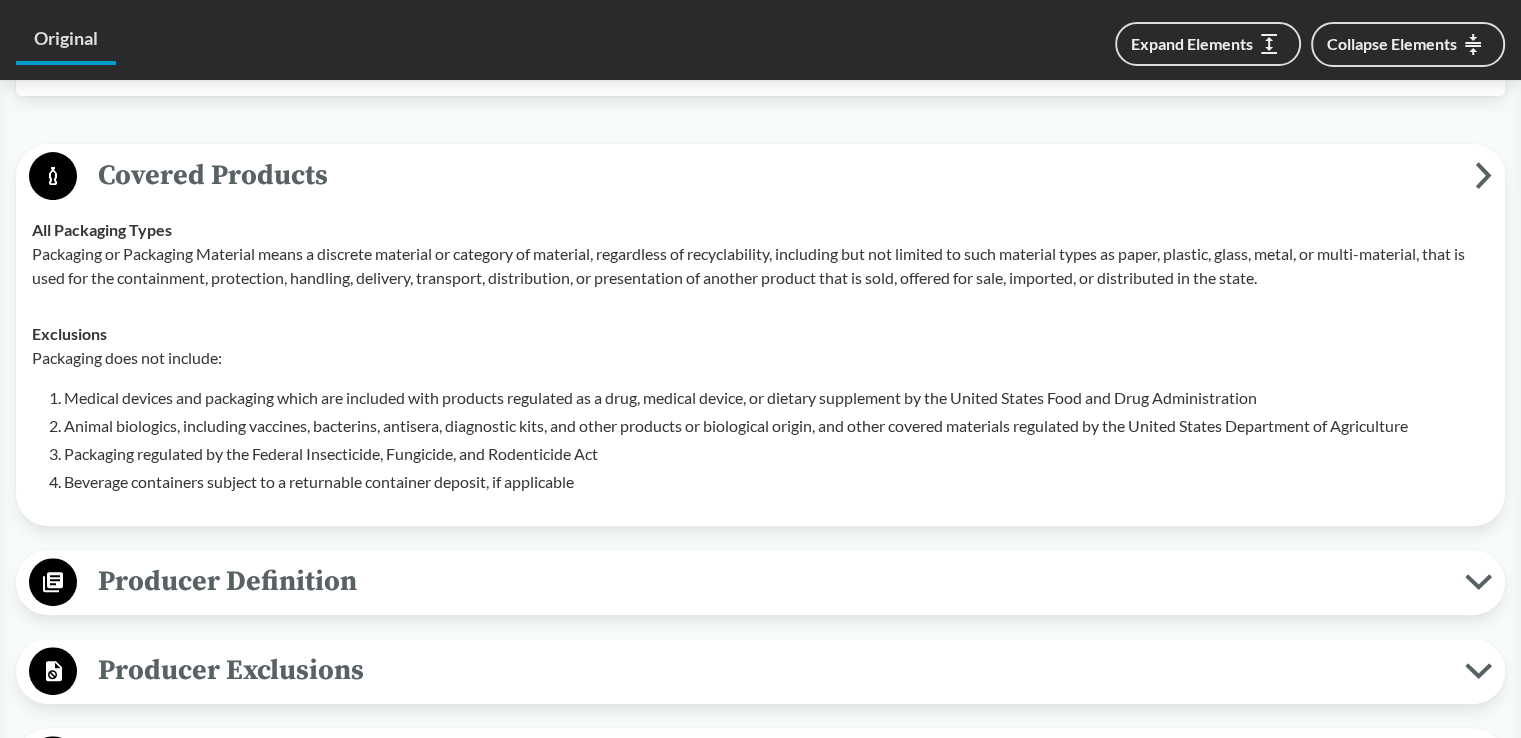 scroll, scrollTop: 800, scrollLeft: 0, axis: vertical 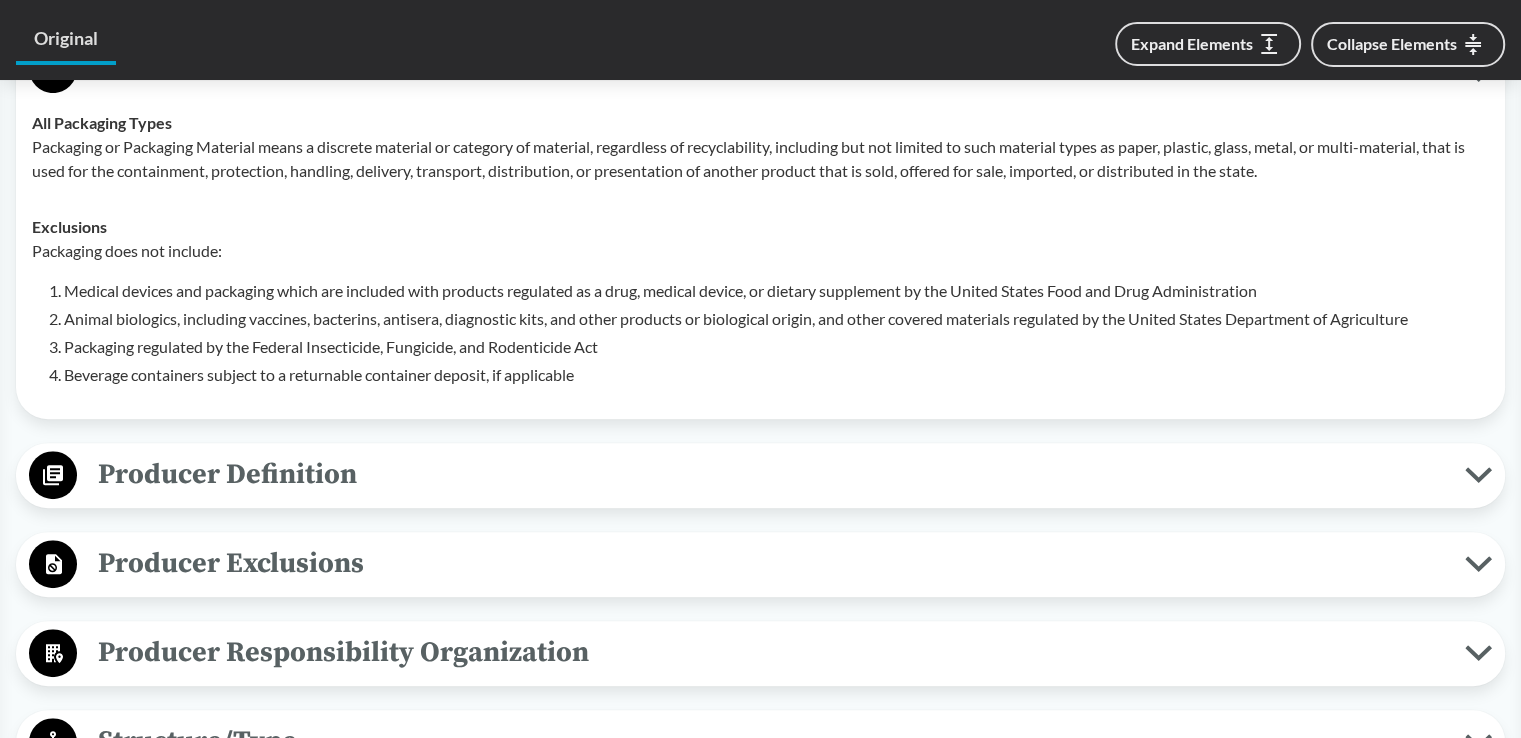 click 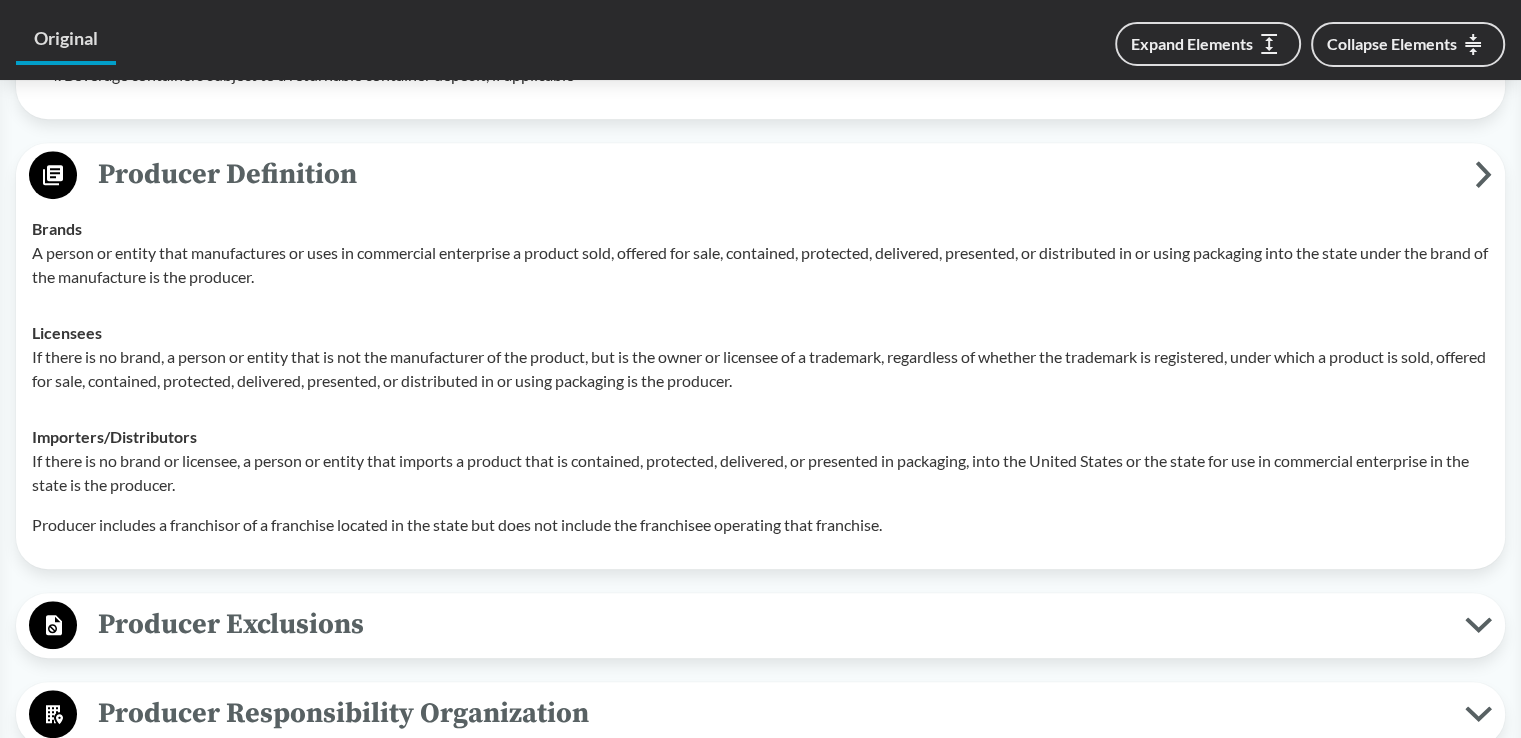 scroll, scrollTop: 1200, scrollLeft: 0, axis: vertical 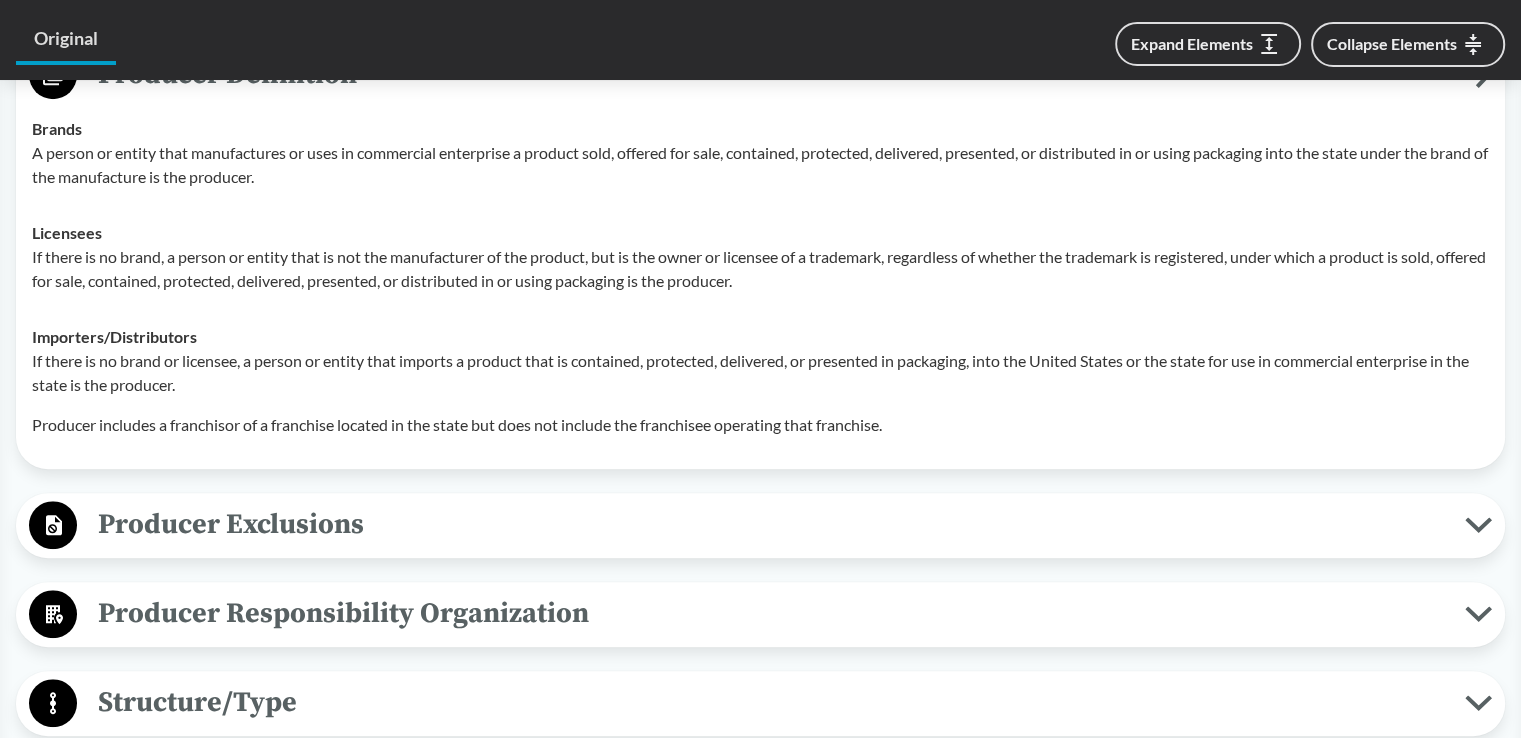 click on "Producer Exclusions" at bounding box center (760, 525) 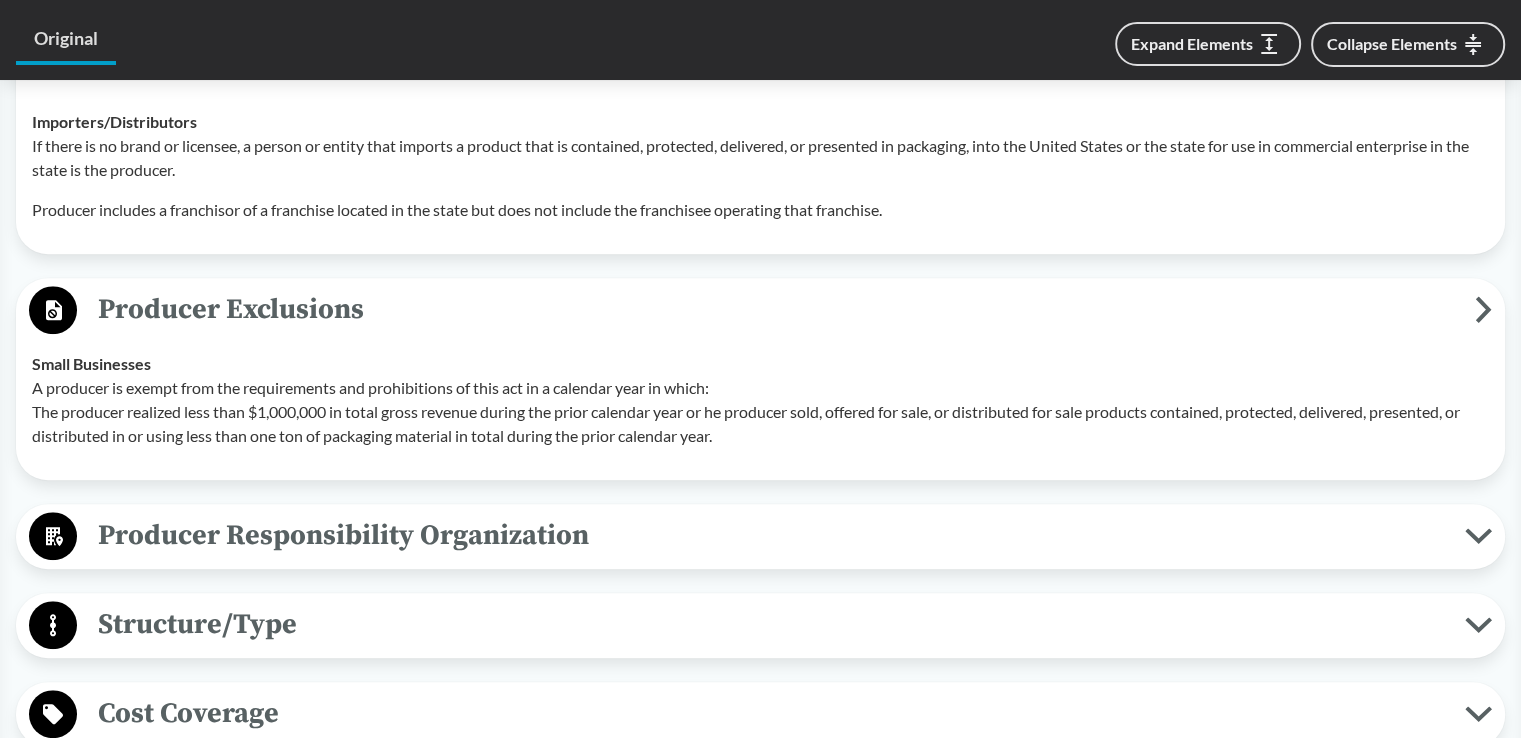 scroll, scrollTop: 1500, scrollLeft: 0, axis: vertical 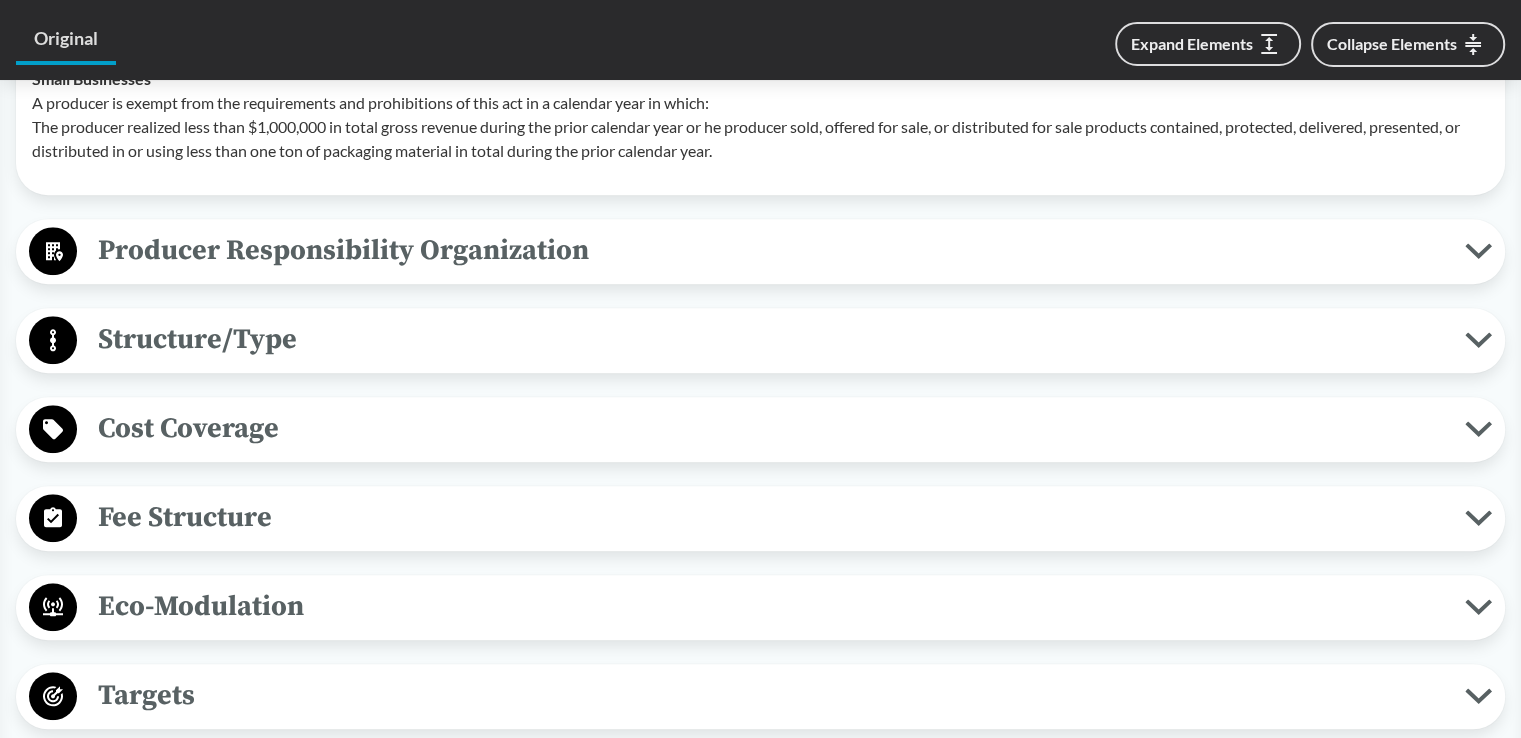 click 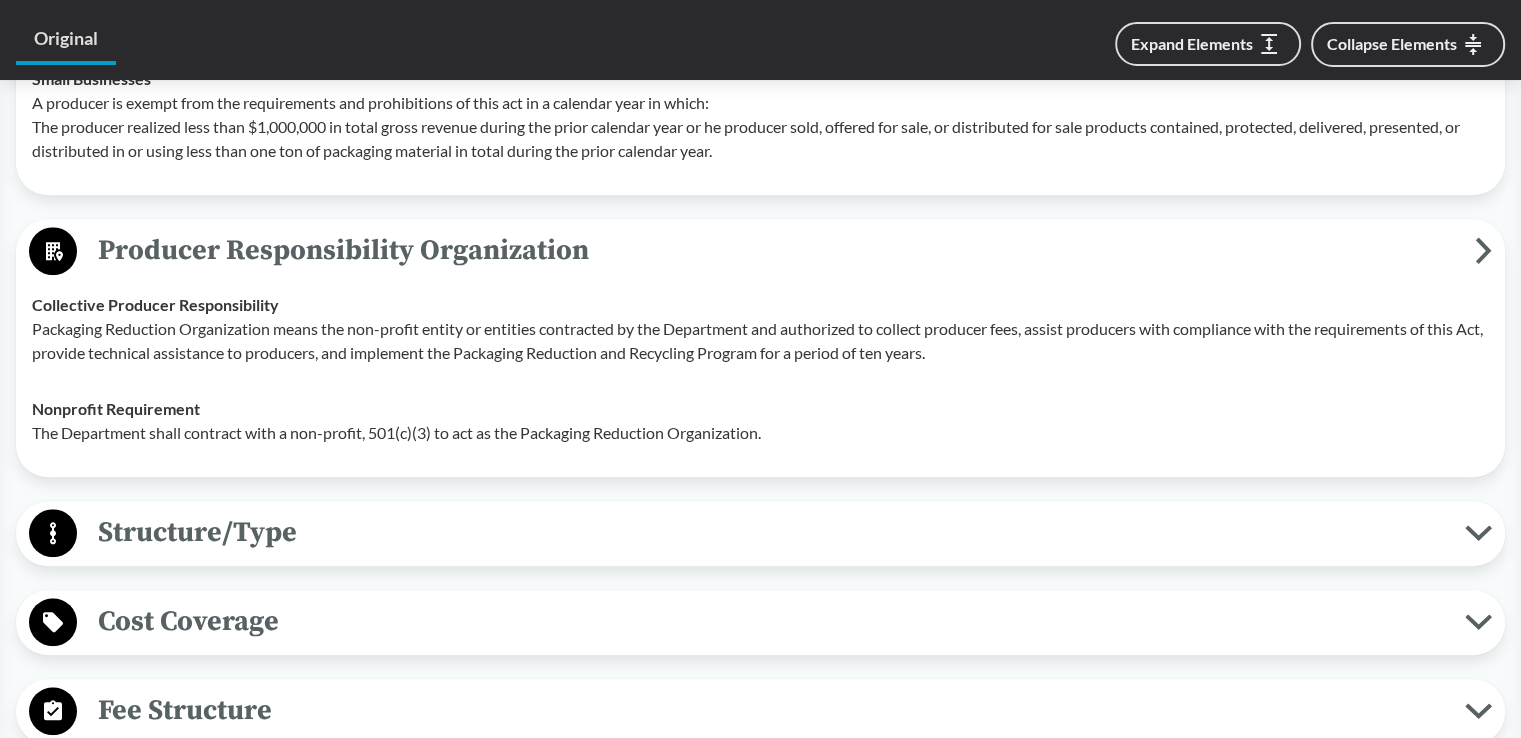 click 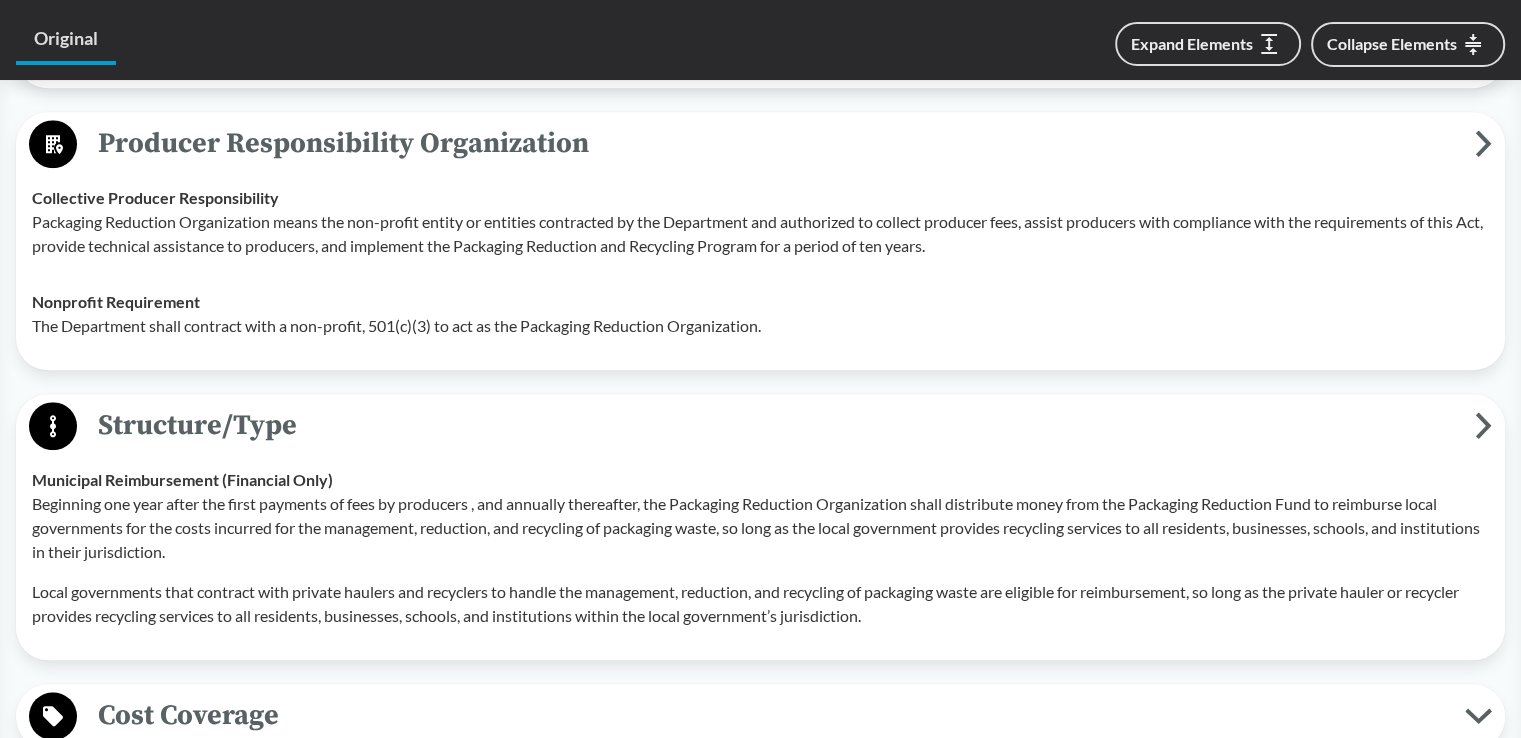 scroll, scrollTop: 1900, scrollLeft: 0, axis: vertical 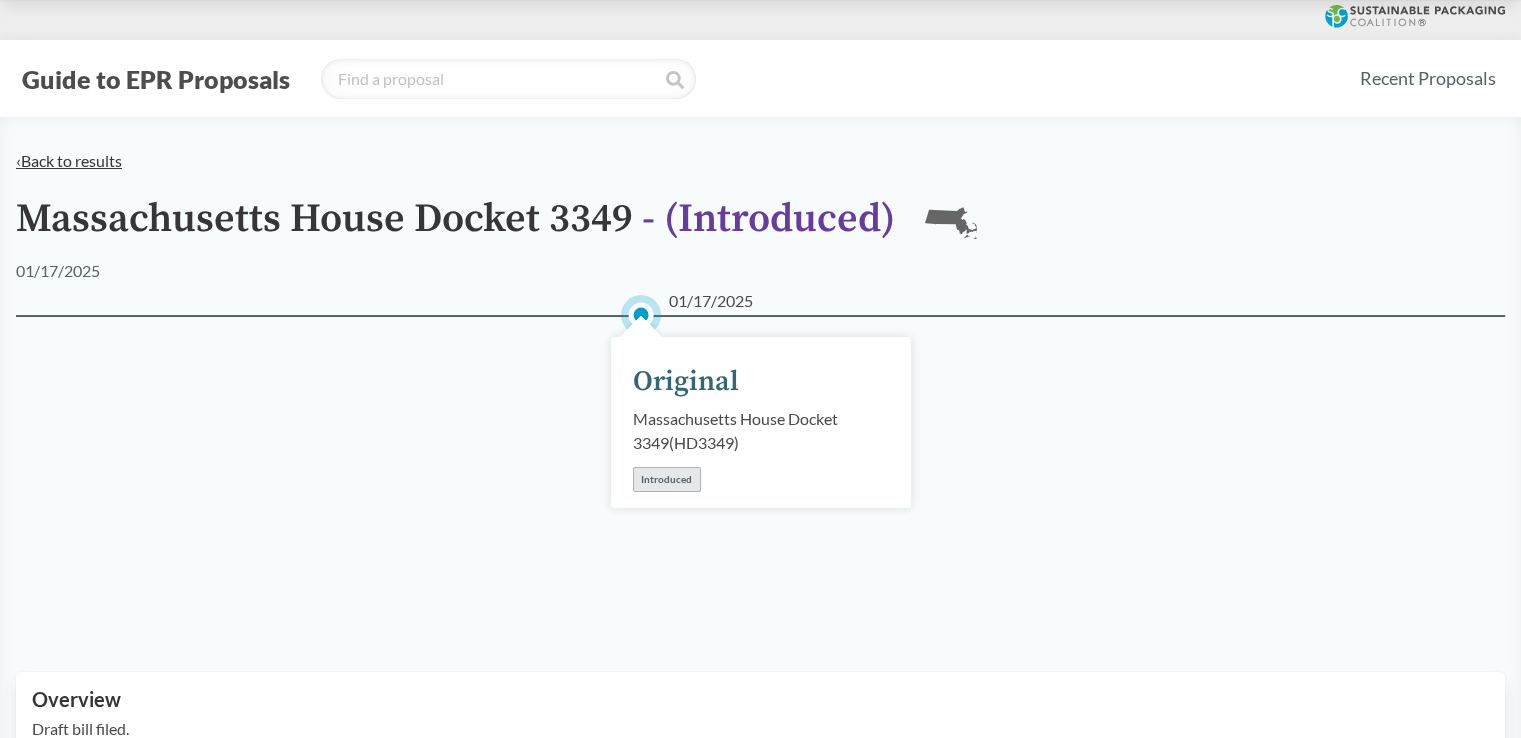 click on "‹  Back to results" at bounding box center (69, 160) 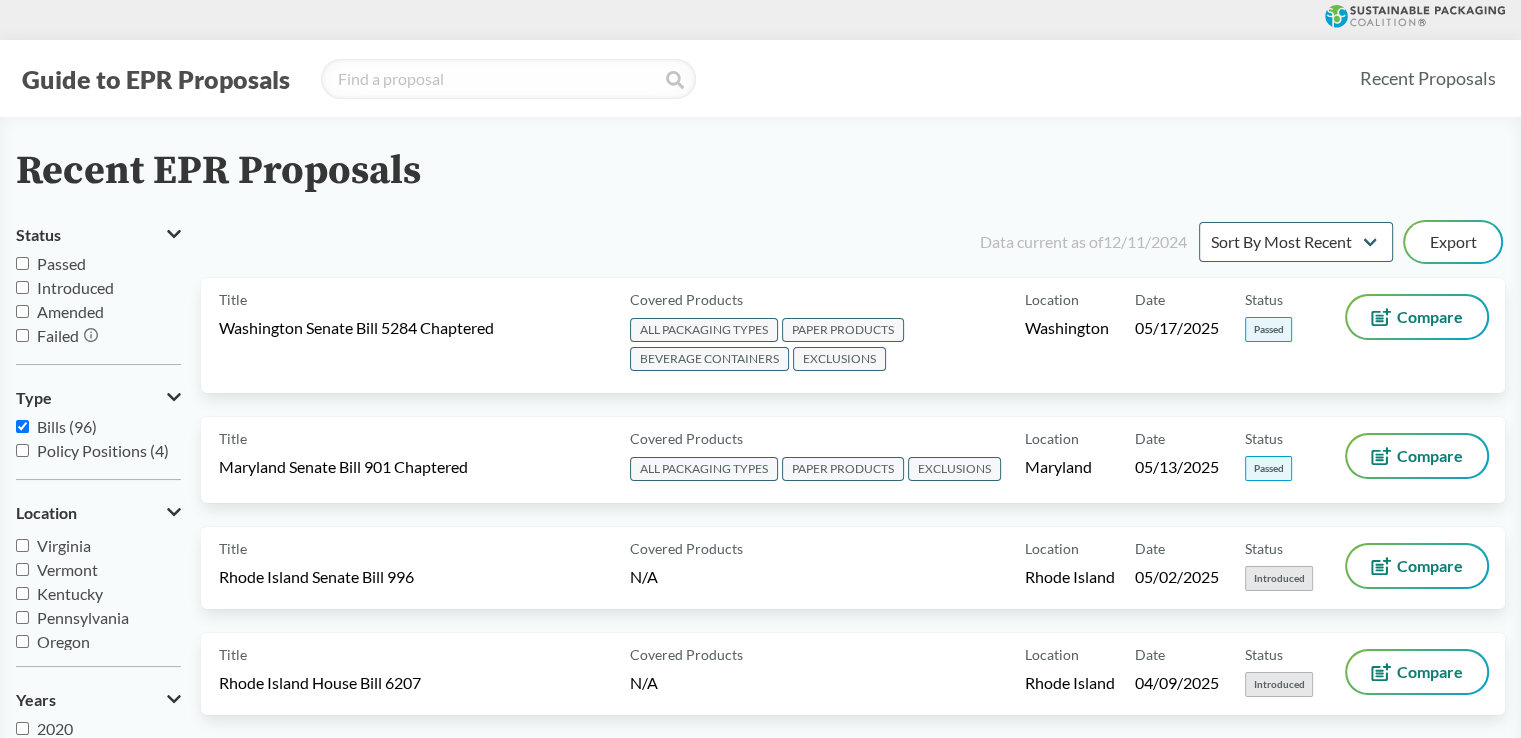scroll, scrollTop: 432, scrollLeft: 0, axis: vertical 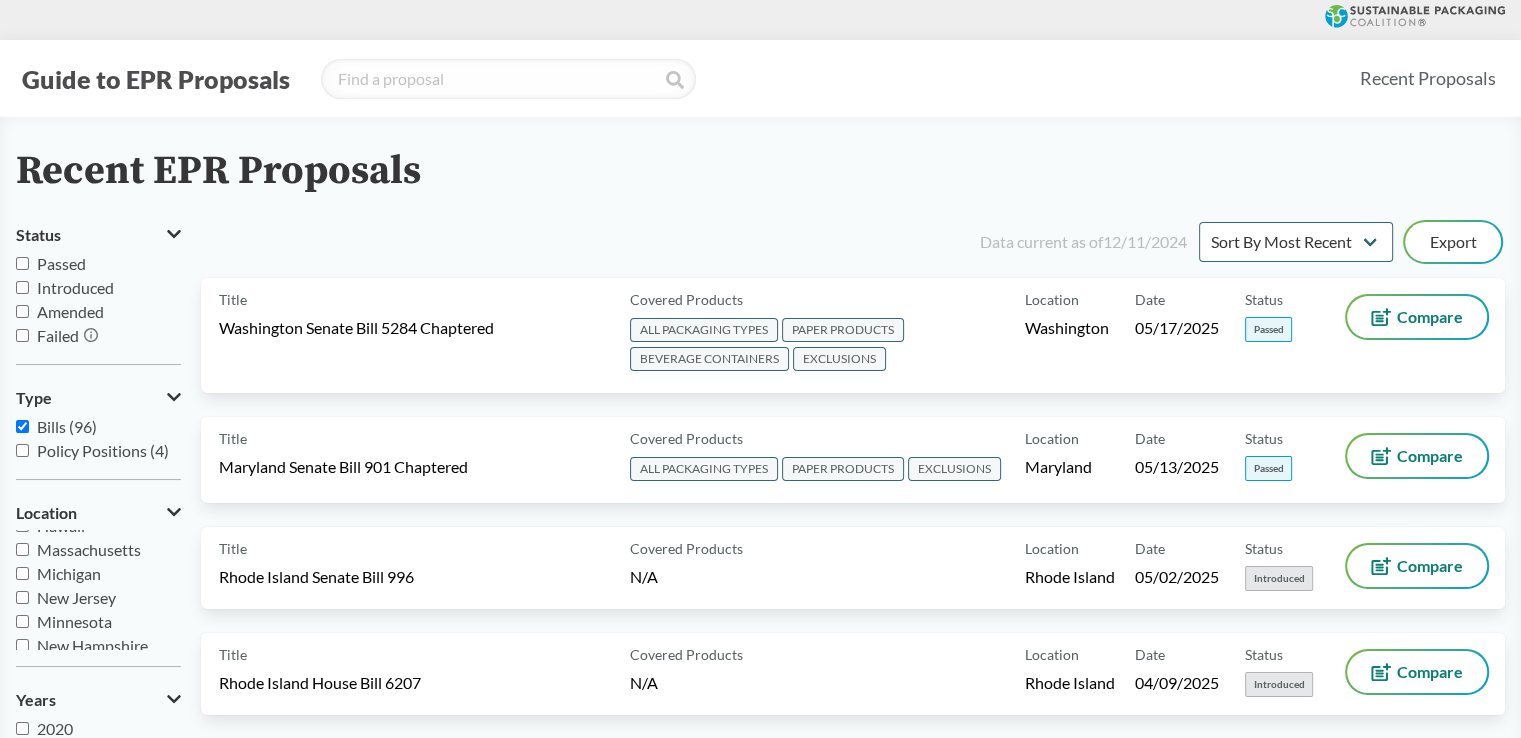 click on "Massachusetts" at bounding box center [89, 549] 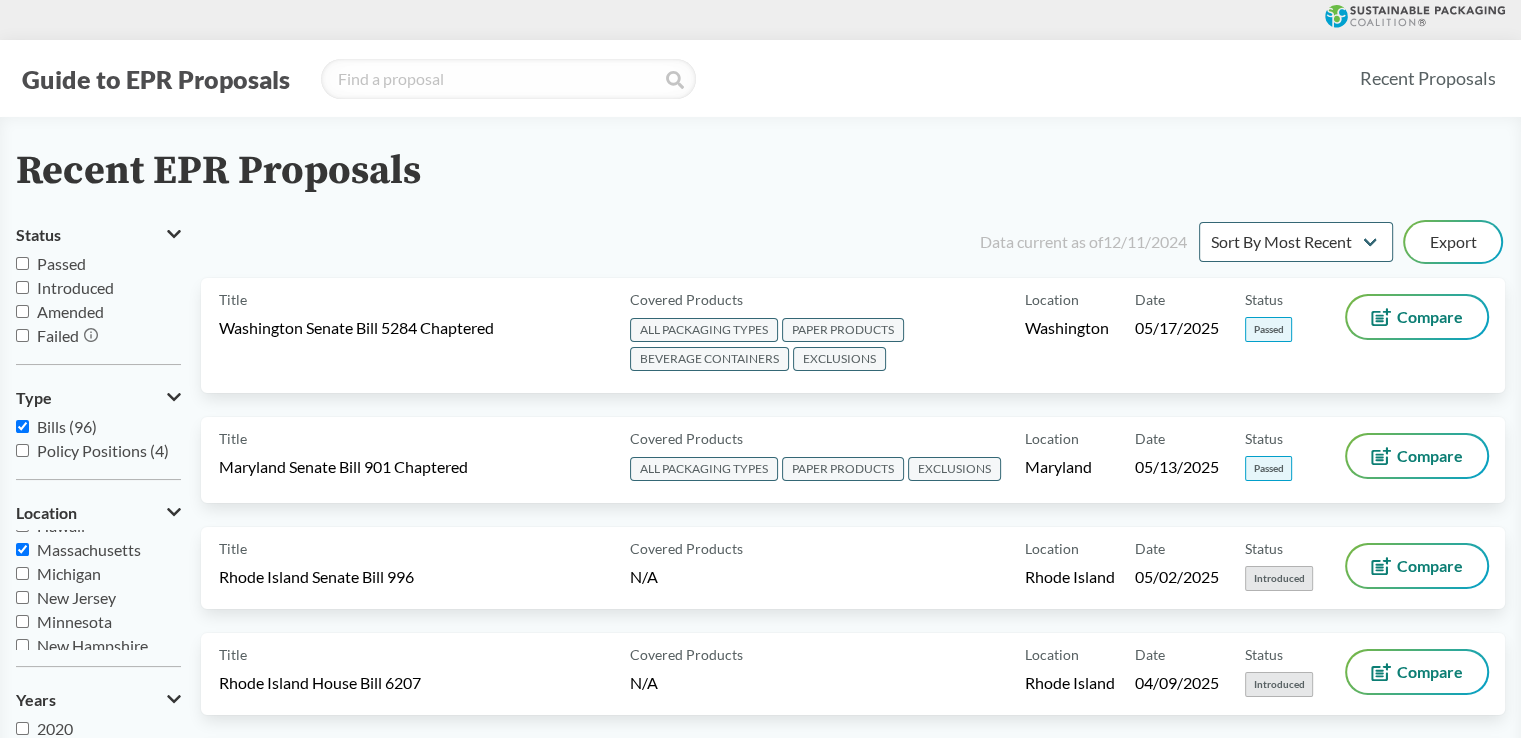 checkbox on "true" 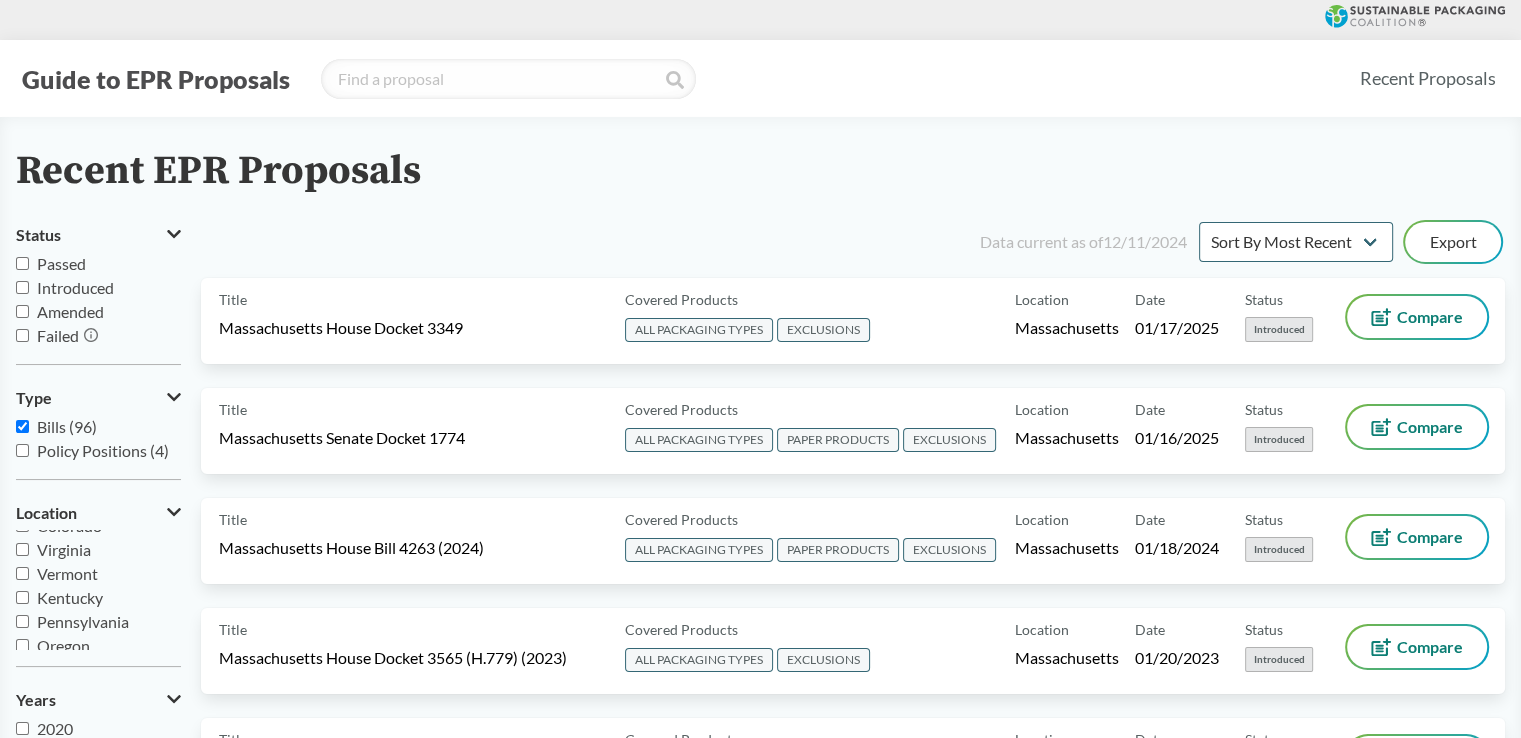 scroll, scrollTop: 432, scrollLeft: 0, axis: vertical 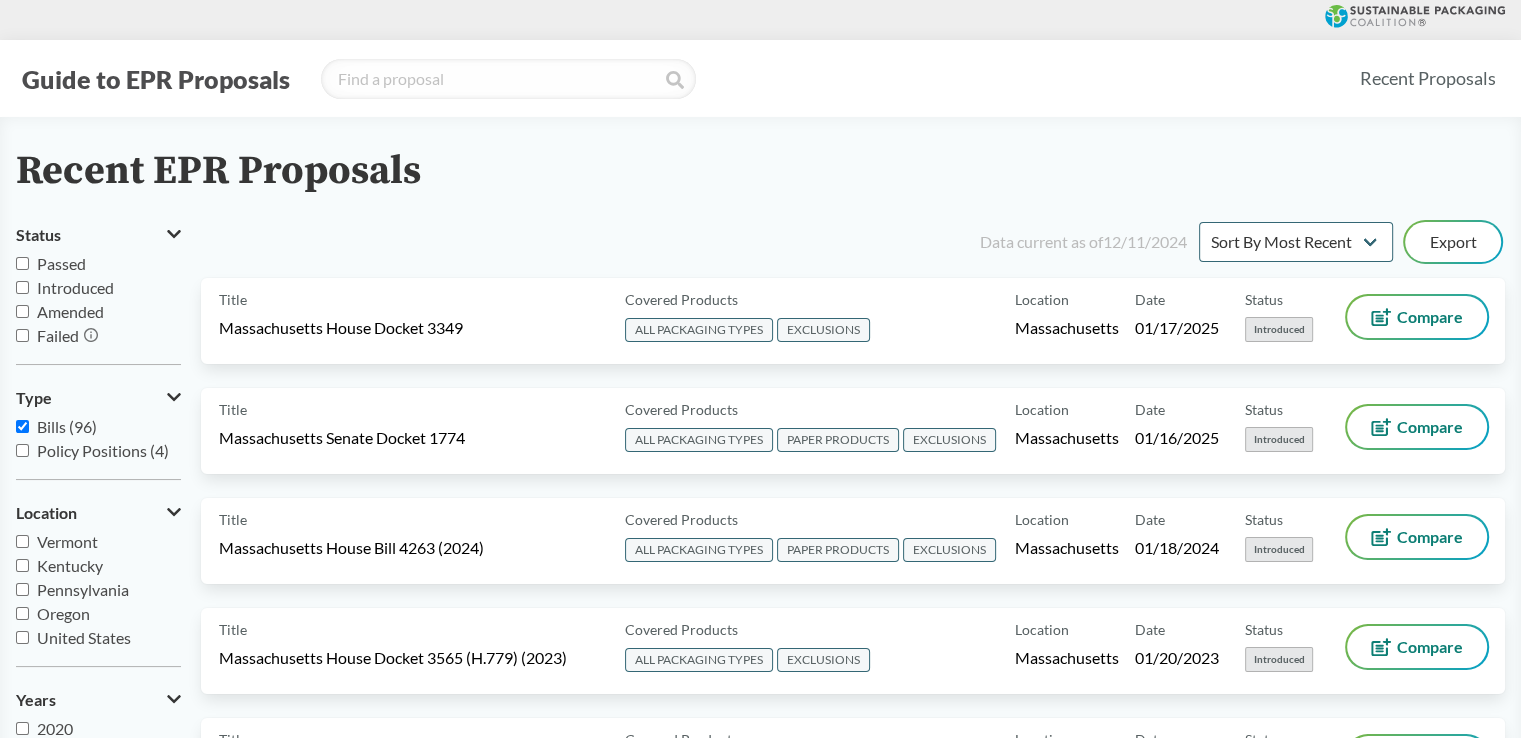 click on "Passed" at bounding box center [61, 263] 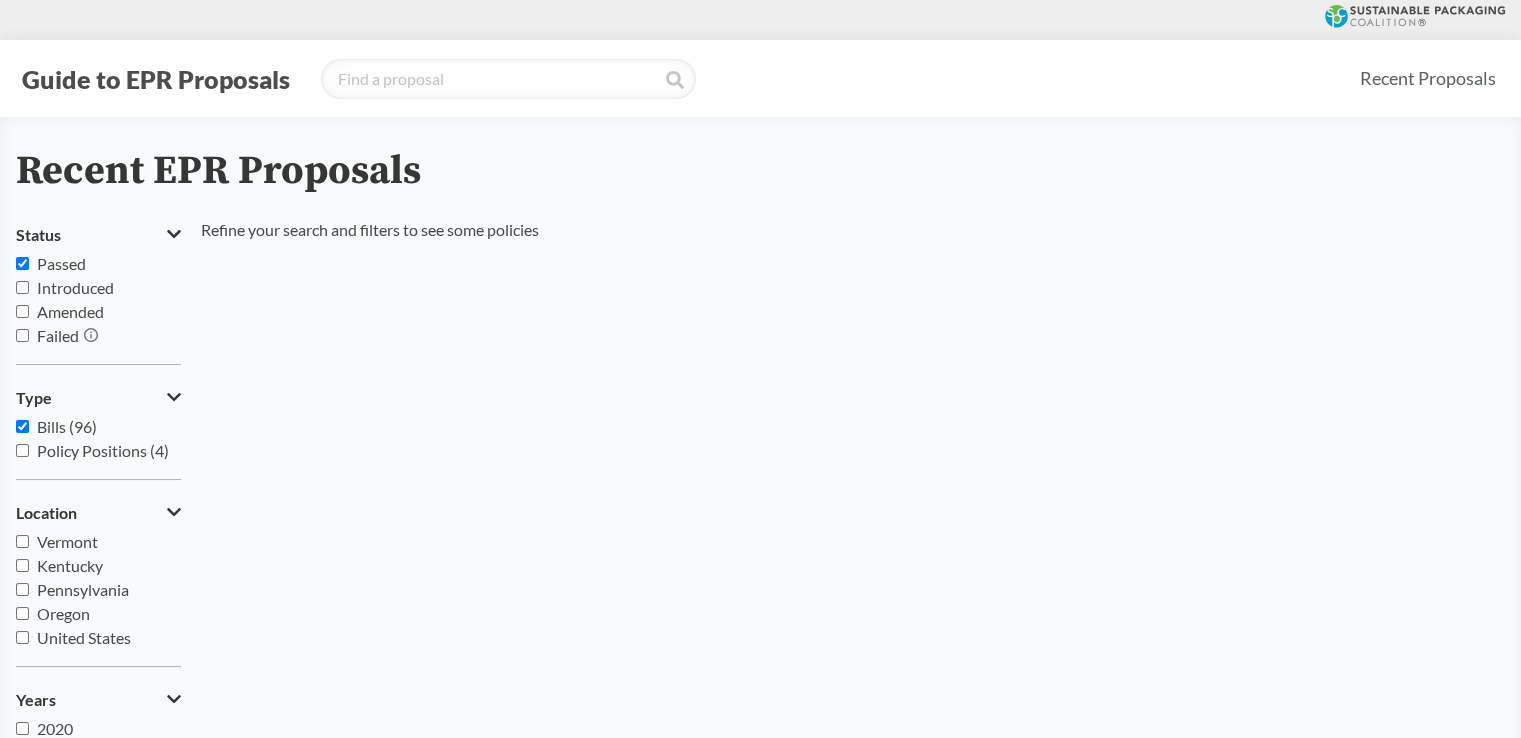 click on "Passed" at bounding box center [61, 263] 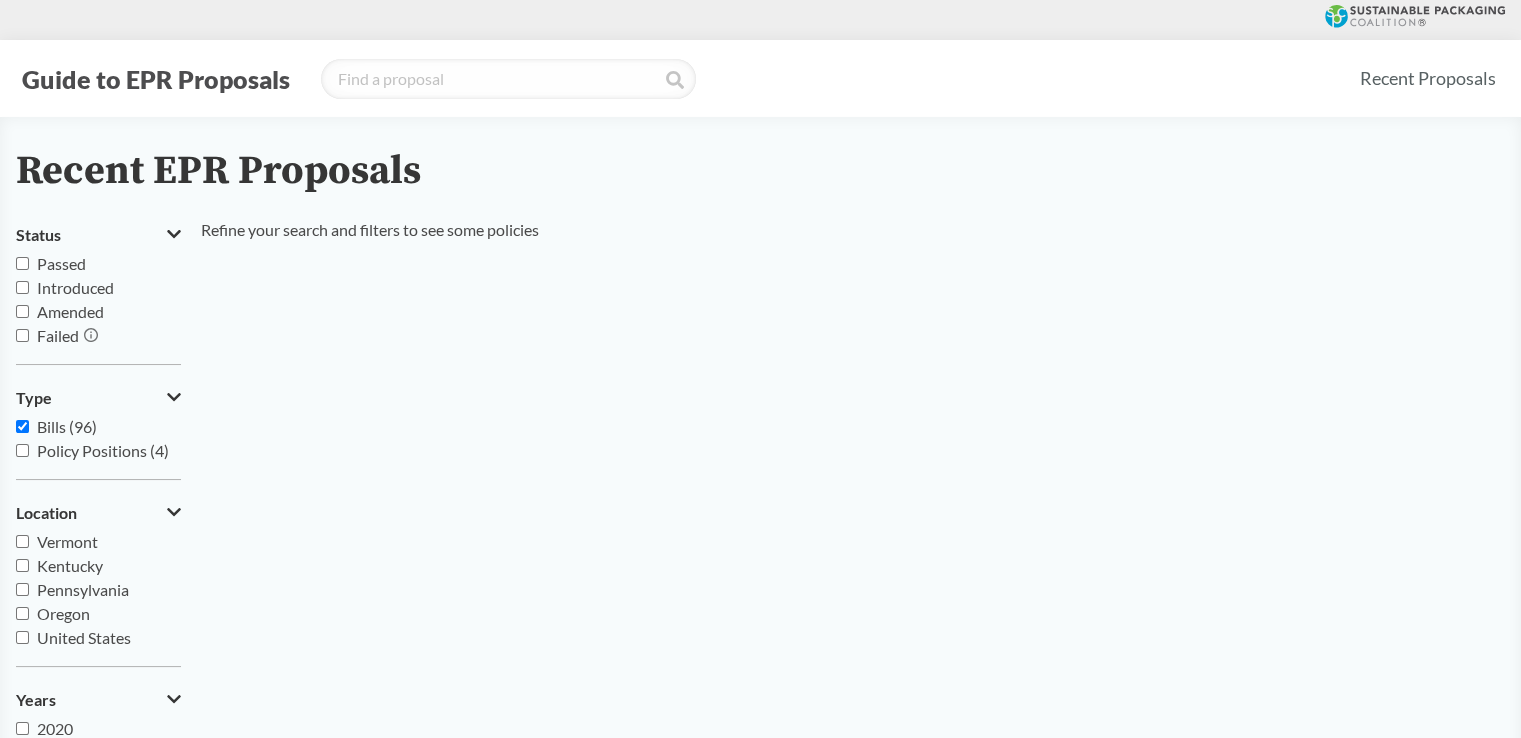 checkbox on "false" 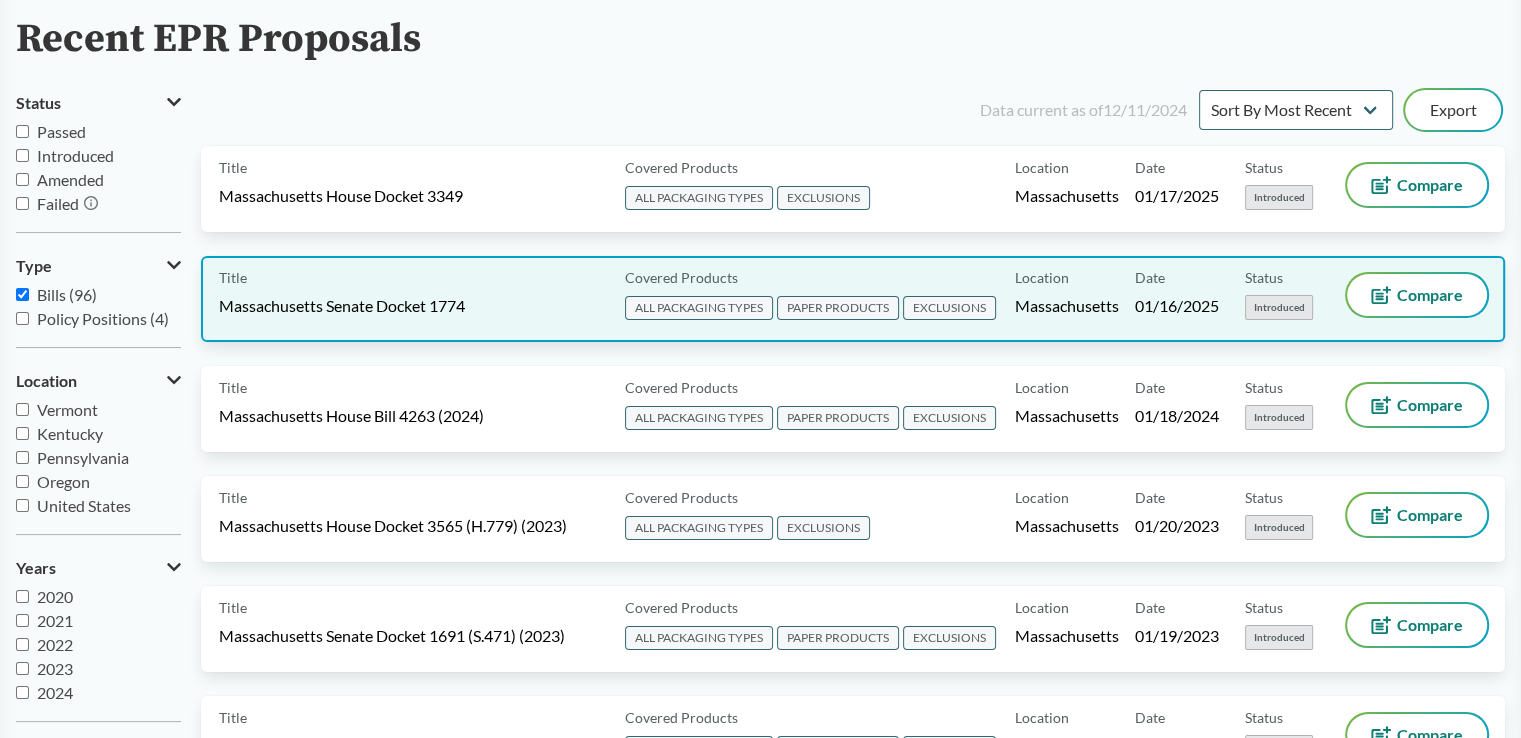 scroll, scrollTop: 100, scrollLeft: 0, axis: vertical 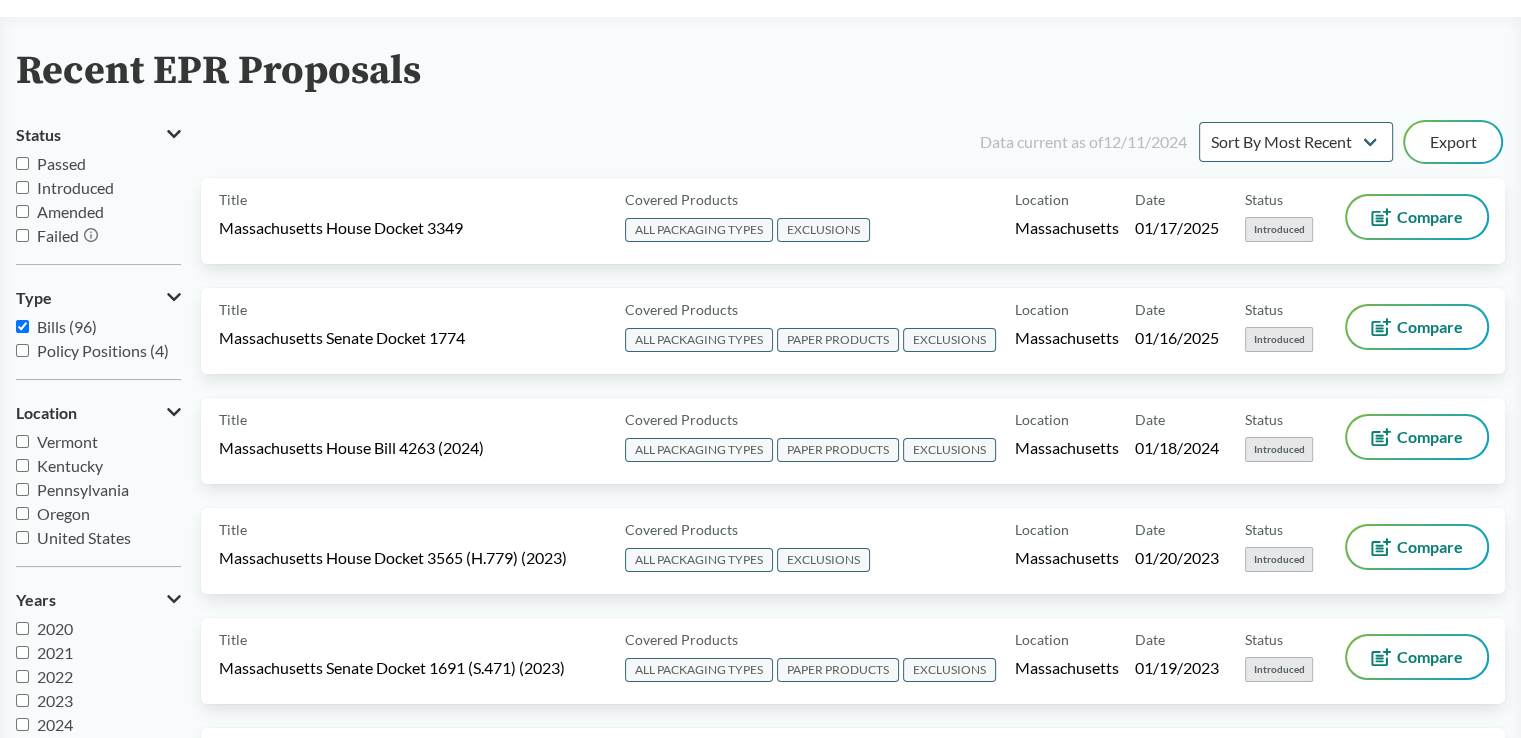 click on "Introduced" at bounding box center (75, 187) 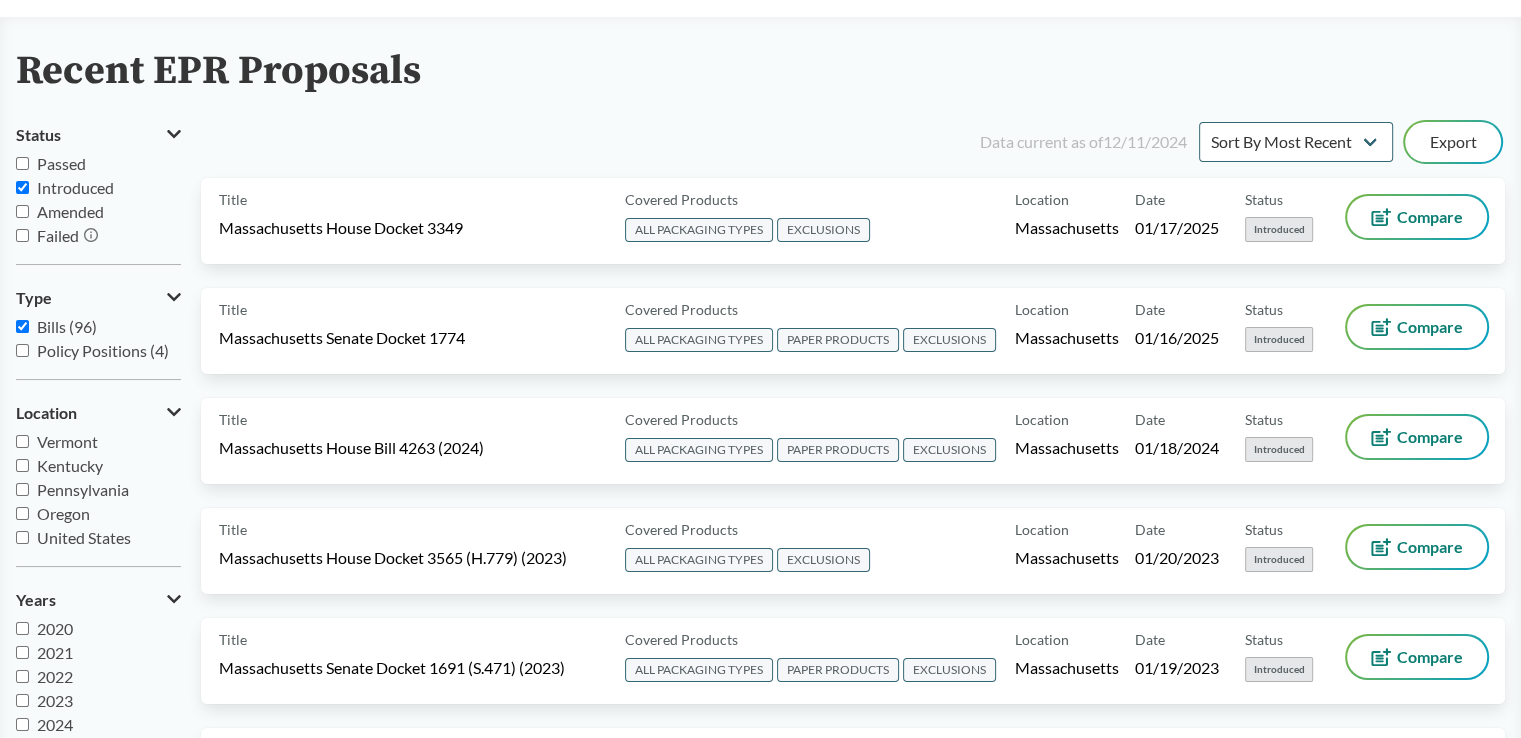 checkbox on "true" 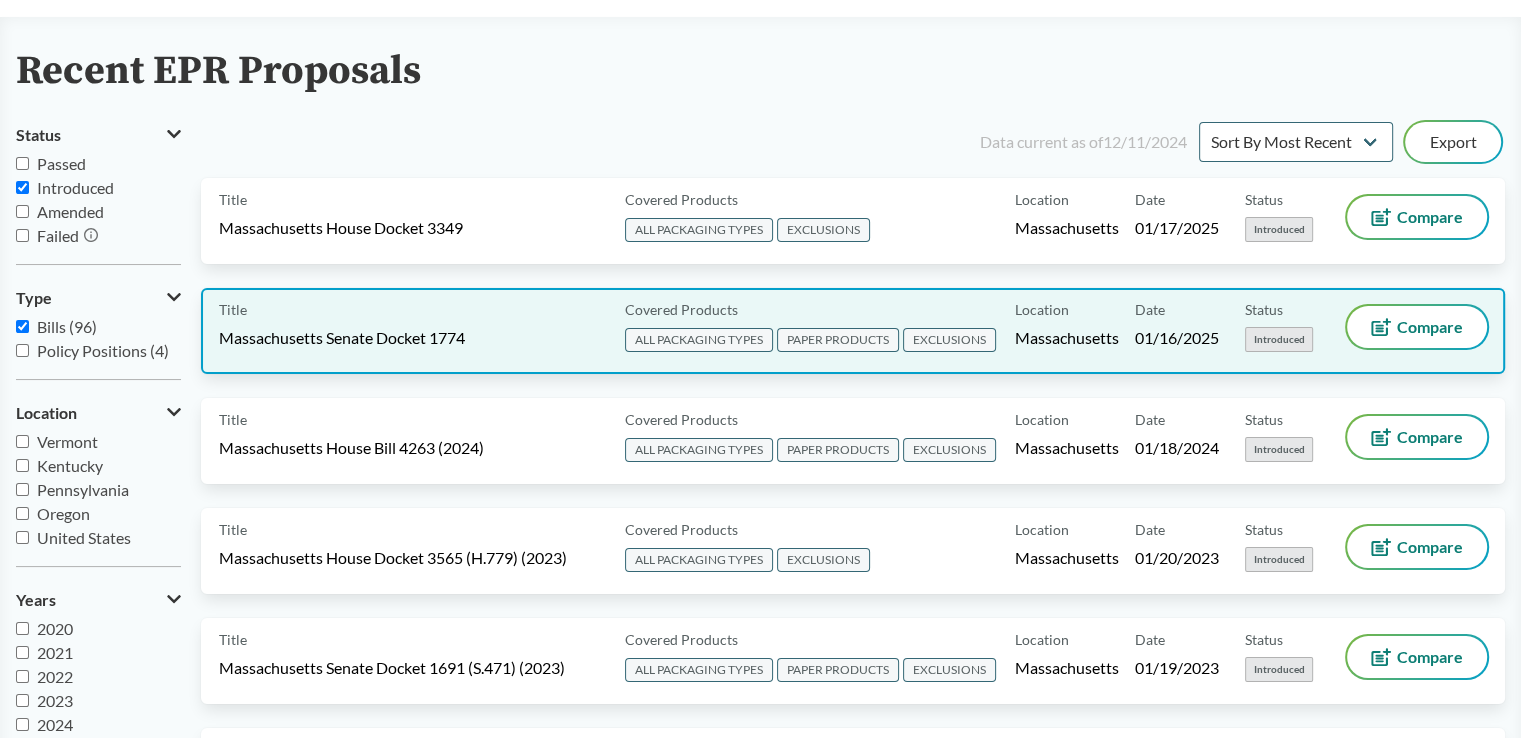 click on "Title Massachusetts Senate Docket 1774" at bounding box center (418, 331) 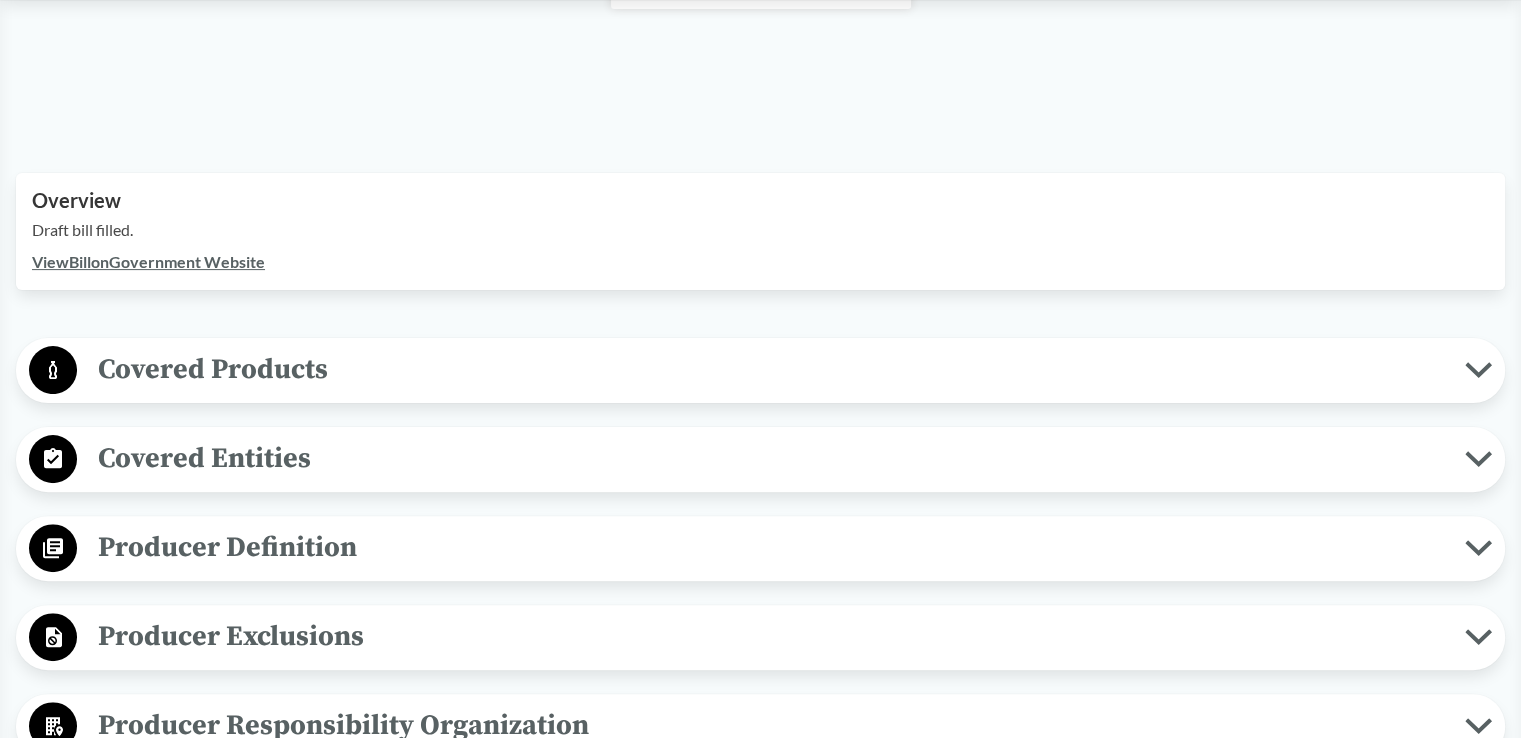 scroll, scrollTop: 600, scrollLeft: 0, axis: vertical 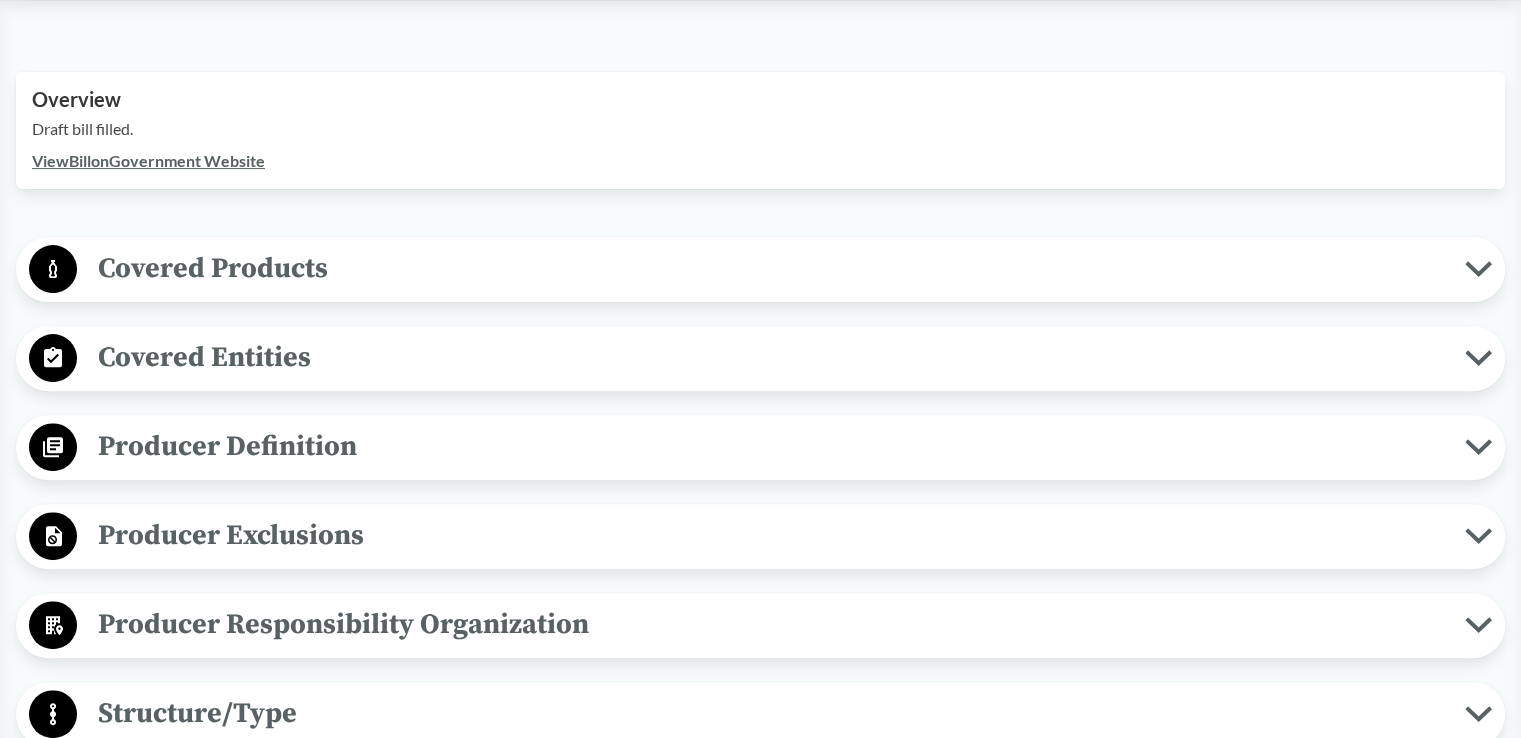 click on "Covered Products" at bounding box center (771, 268) 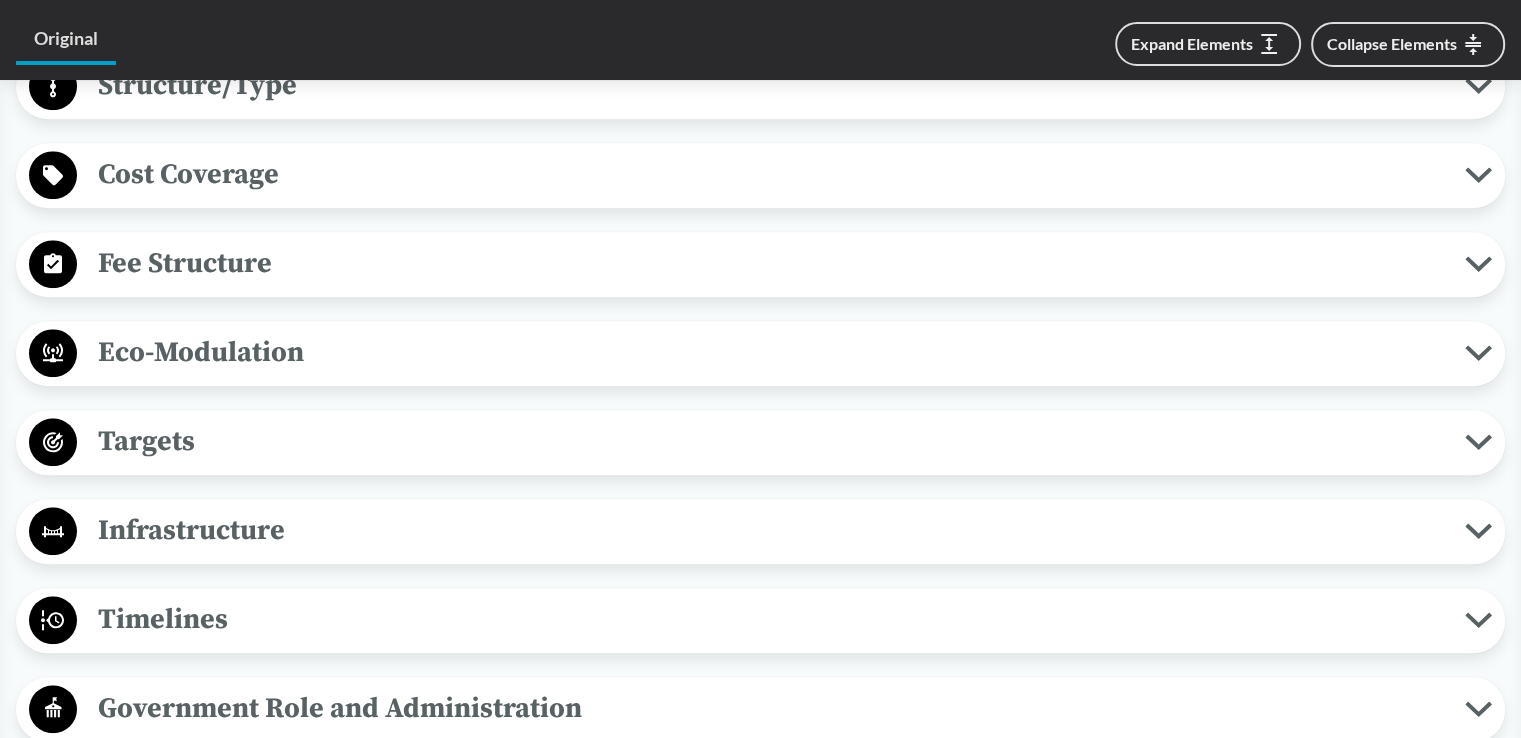 scroll, scrollTop: 2000, scrollLeft: 0, axis: vertical 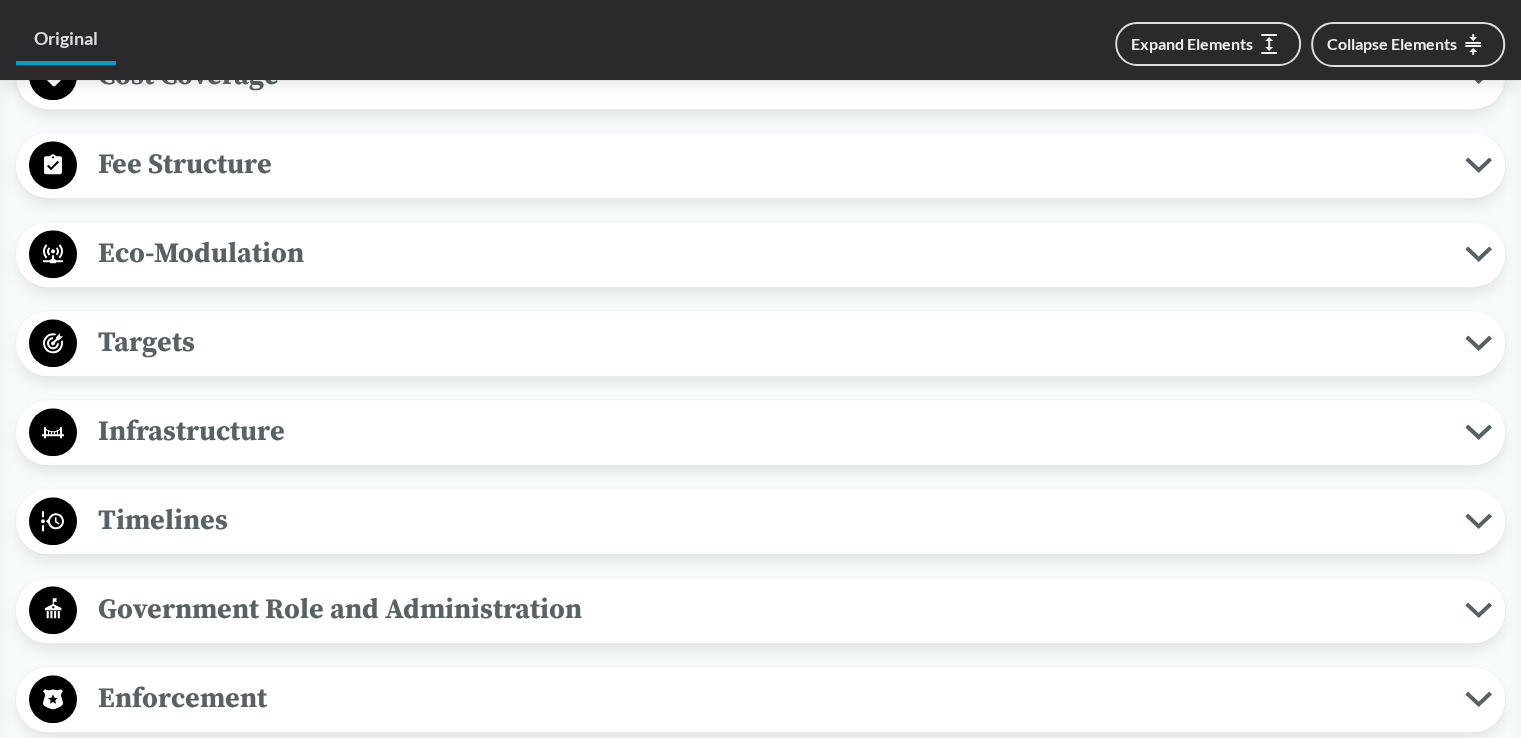 click on "Targets" at bounding box center (771, 342) 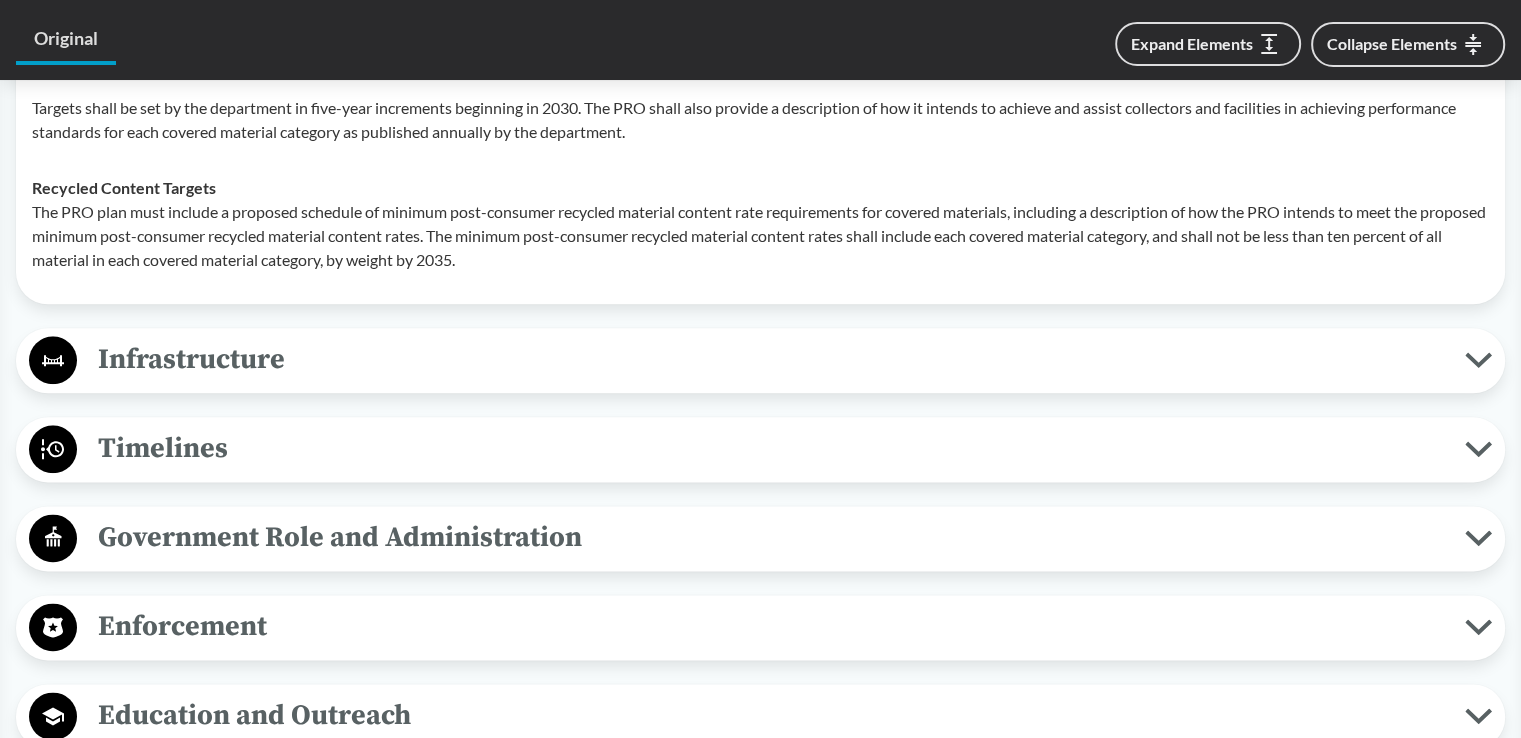scroll, scrollTop: 2500, scrollLeft: 0, axis: vertical 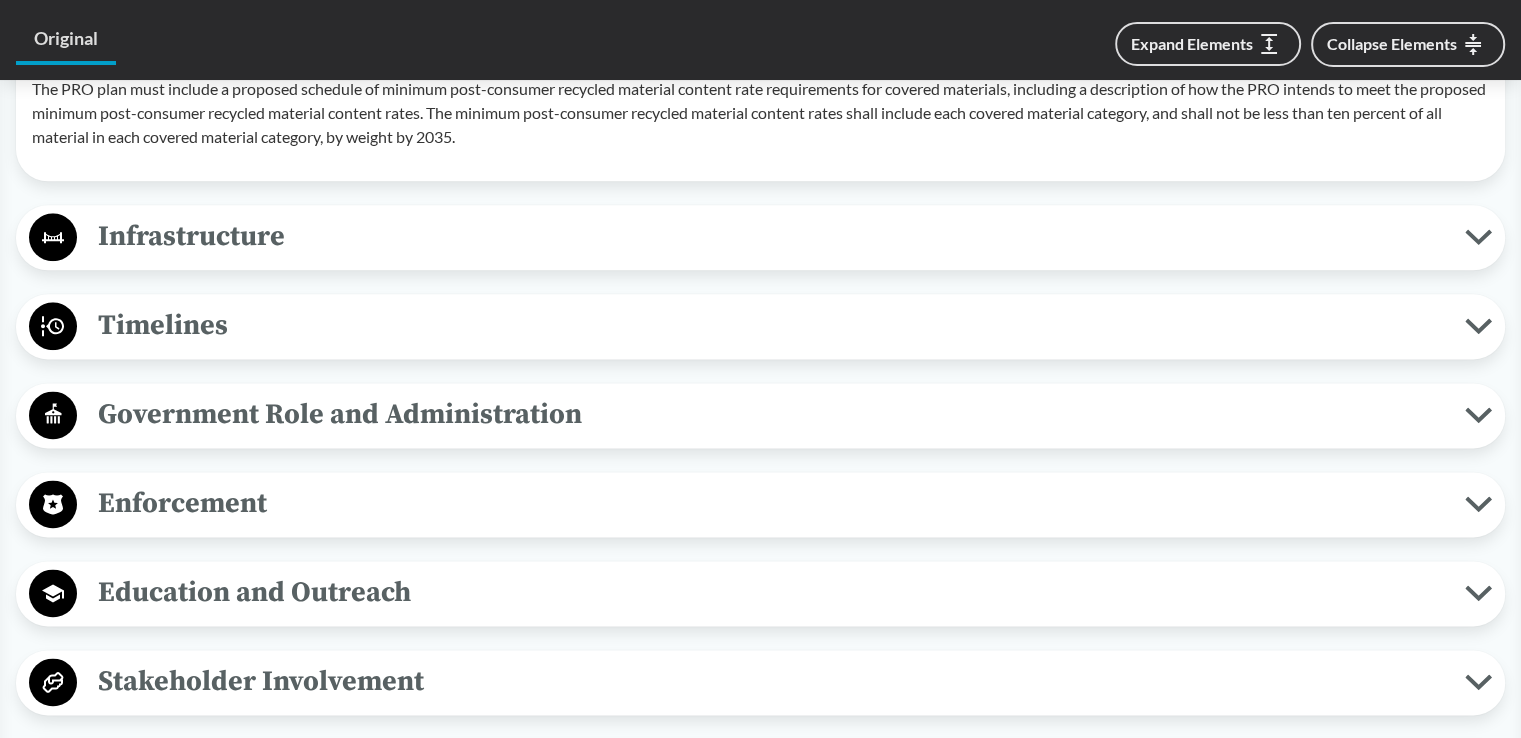 click on "Timelines" at bounding box center [771, 325] 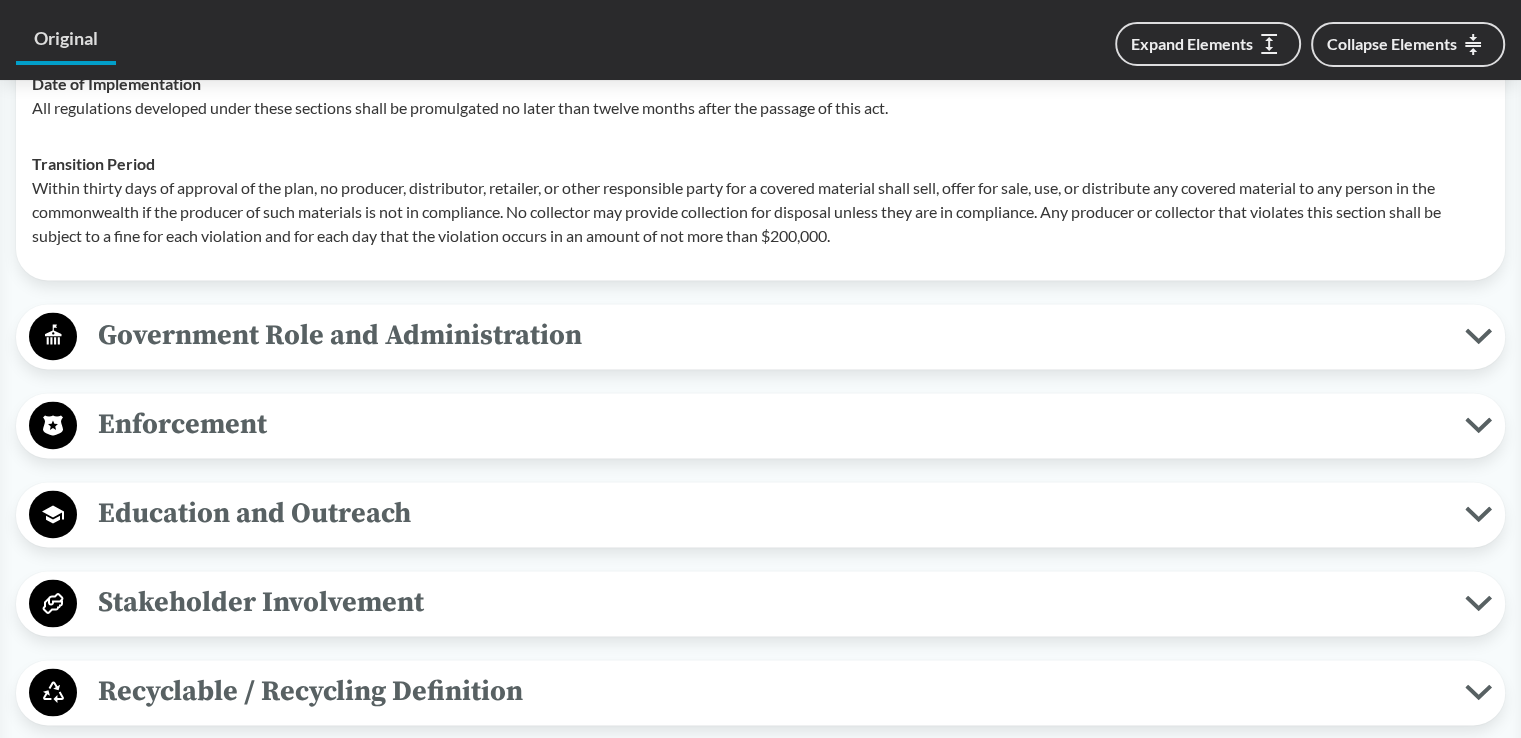 scroll, scrollTop: 3200, scrollLeft: 0, axis: vertical 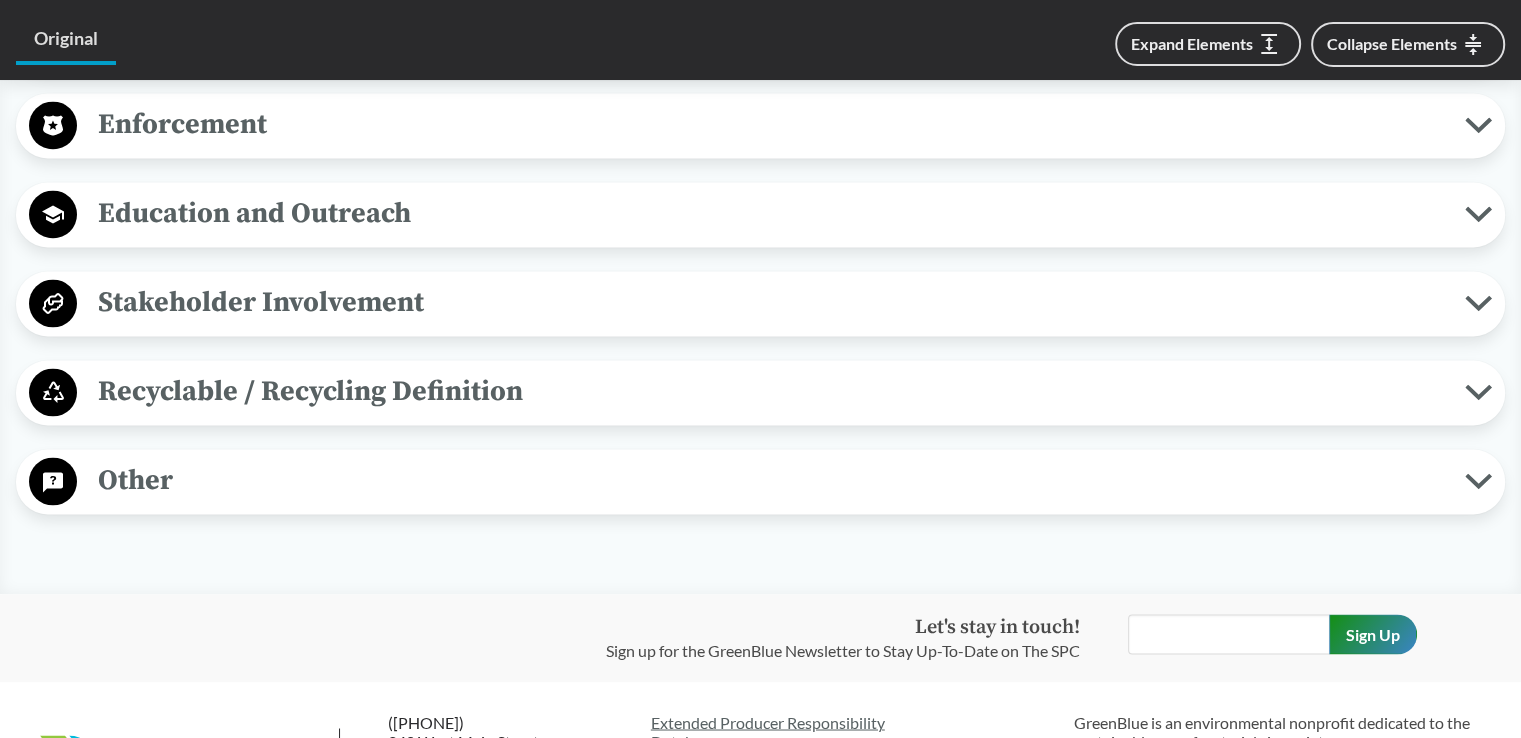 click on "Recyclable / Recycling Definition" at bounding box center [760, 392] 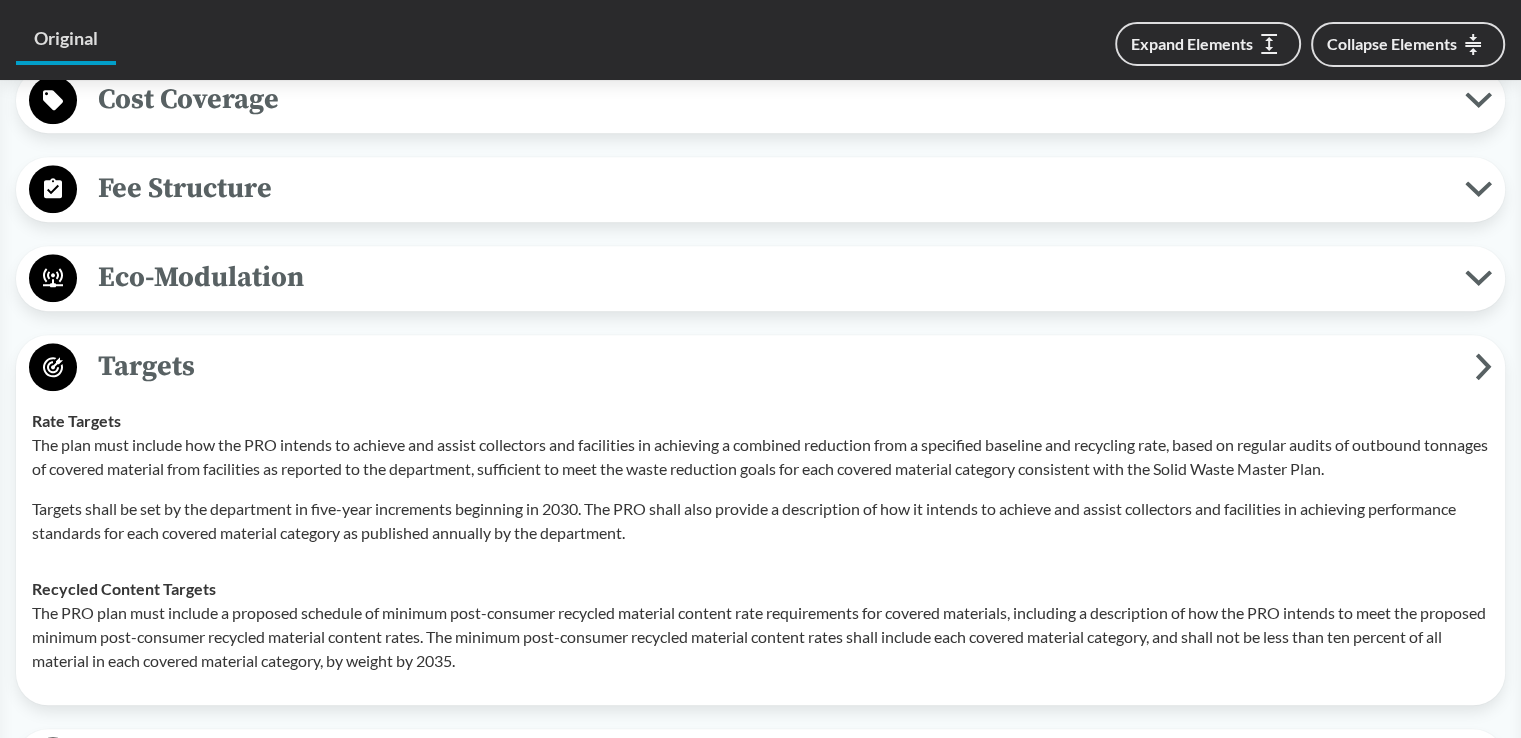 scroll, scrollTop: 1800, scrollLeft: 0, axis: vertical 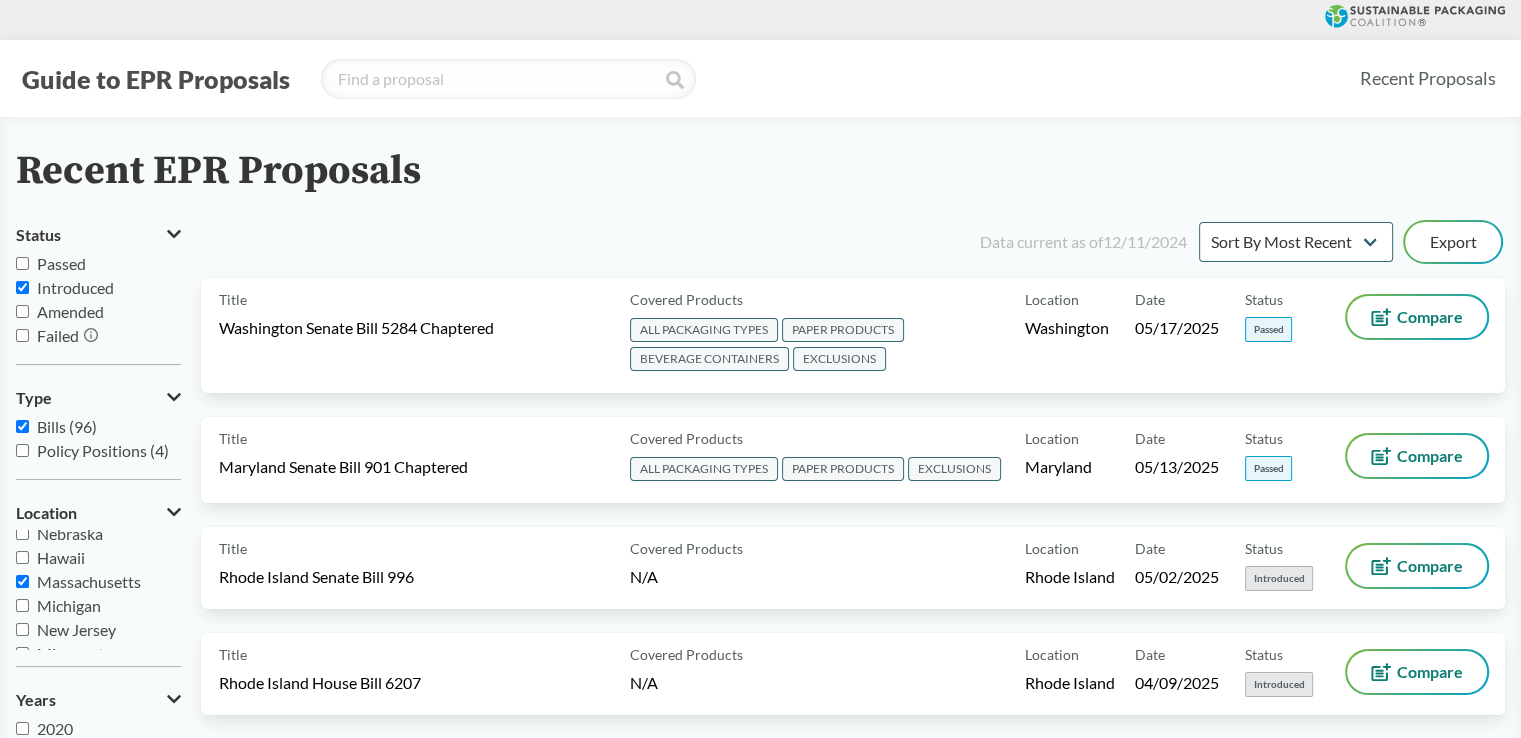 click on "Passed" at bounding box center (61, 263) 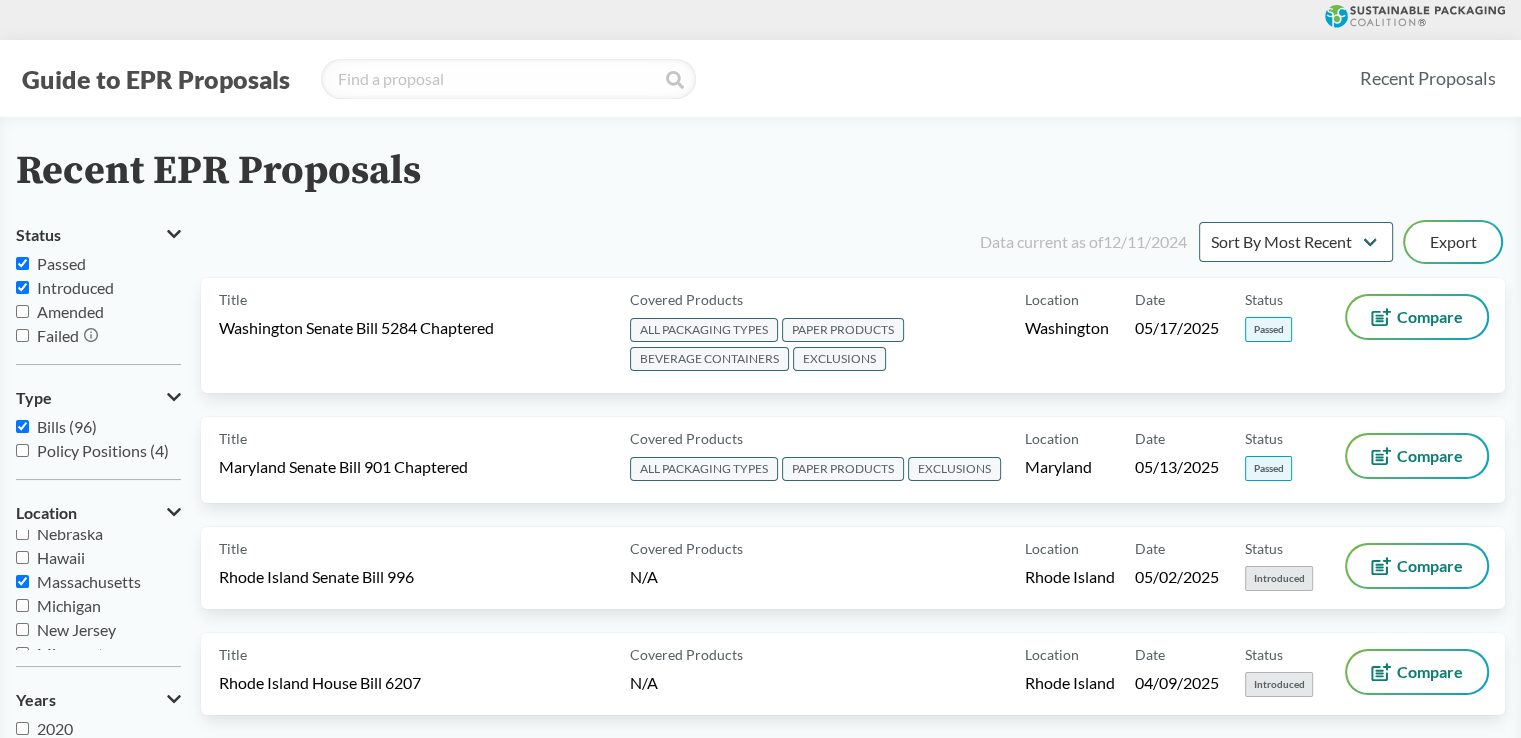 checkbox on "true" 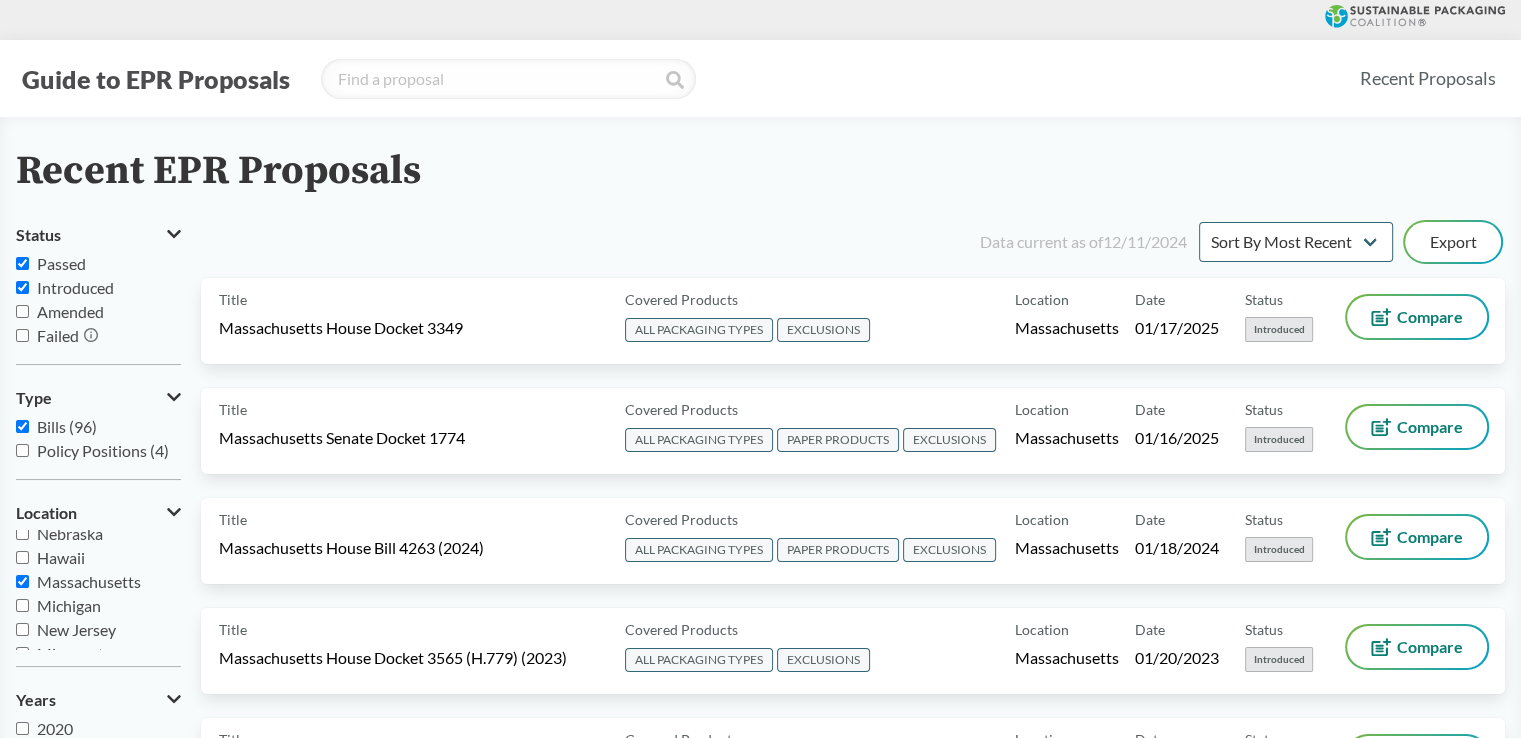click on "Introduced" at bounding box center (75, 287) 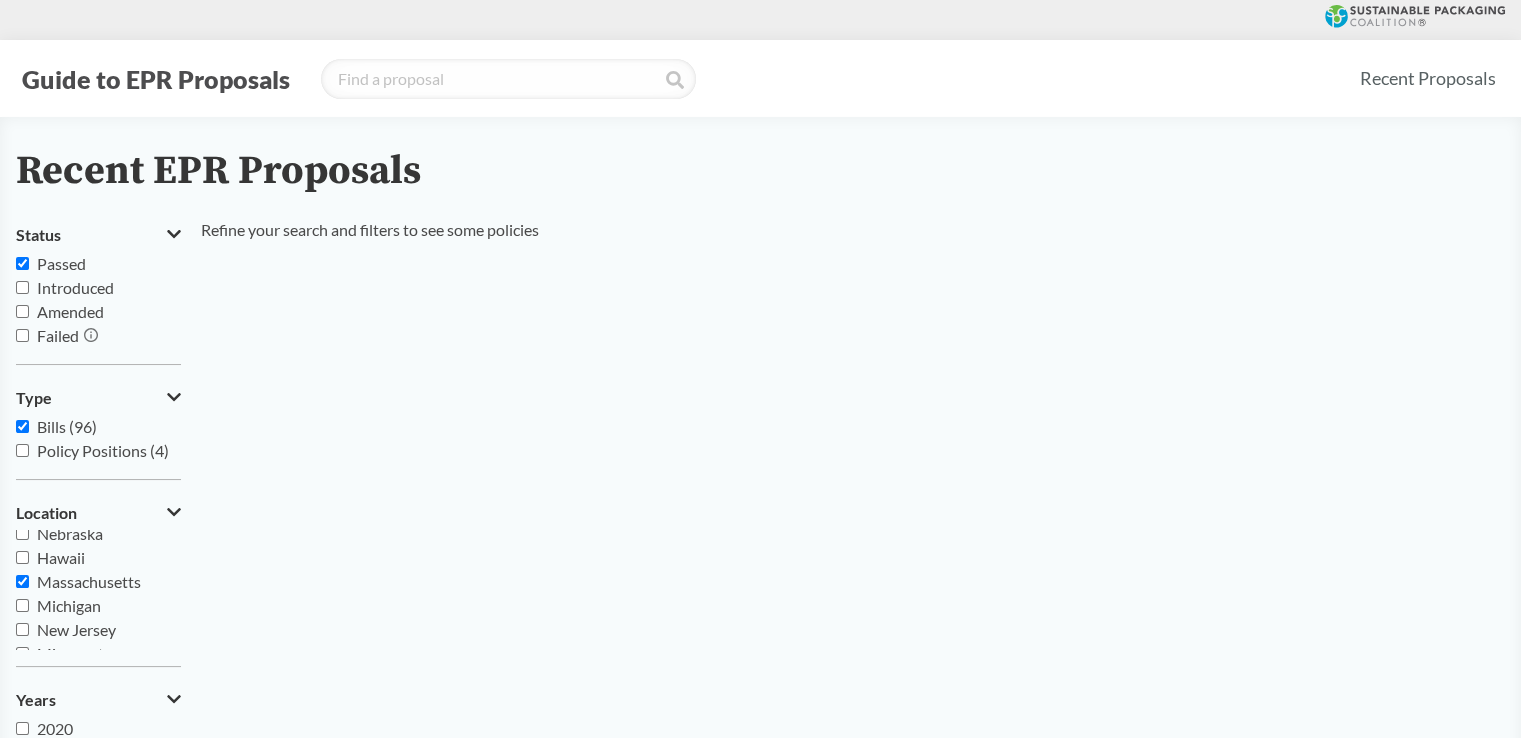 click on "Introduced" at bounding box center [75, 287] 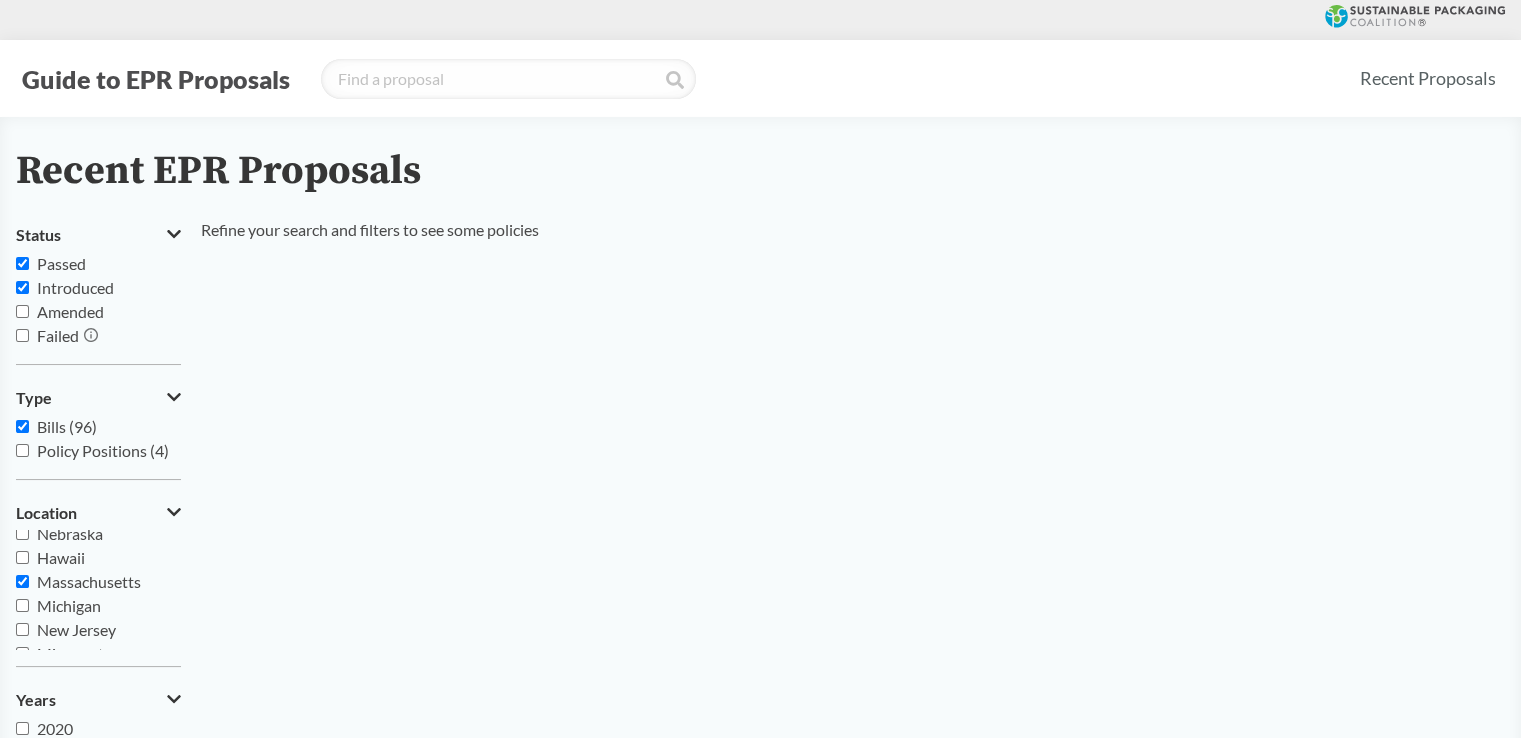 checkbox on "true" 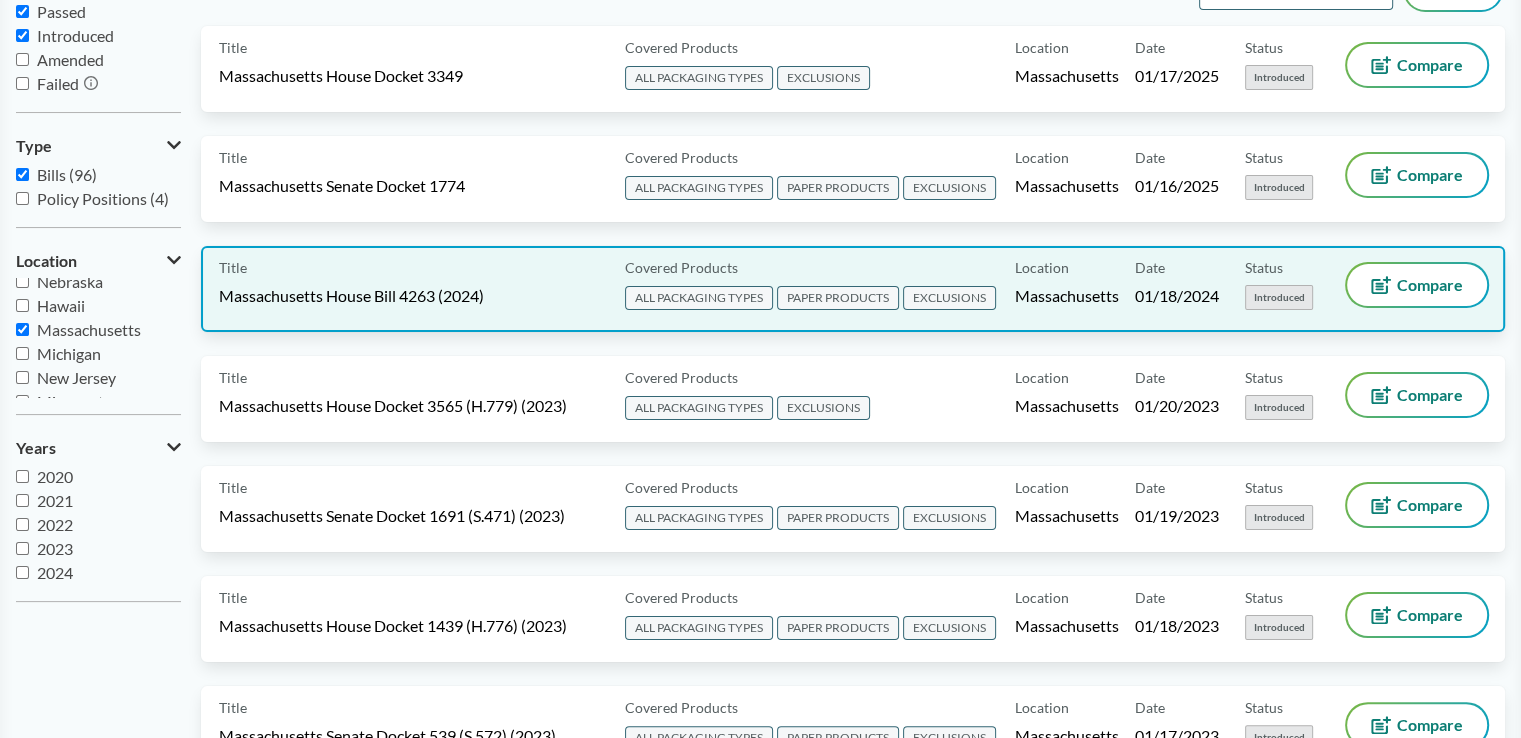 scroll, scrollTop: 0, scrollLeft: 0, axis: both 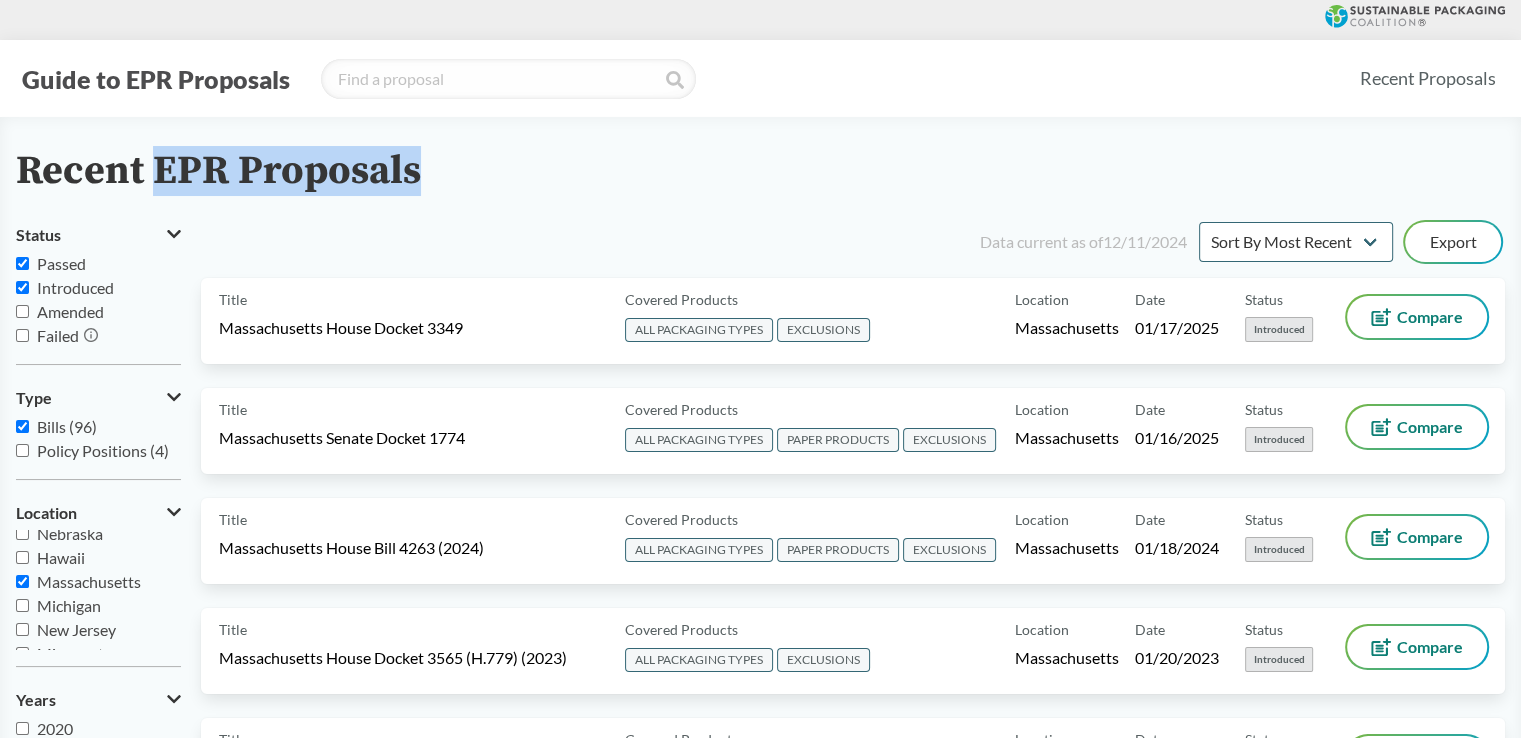 drag, startPoint x: 176, startPoint y: 173, endPoint x: 428, endPoint y: 173, distance: 252 